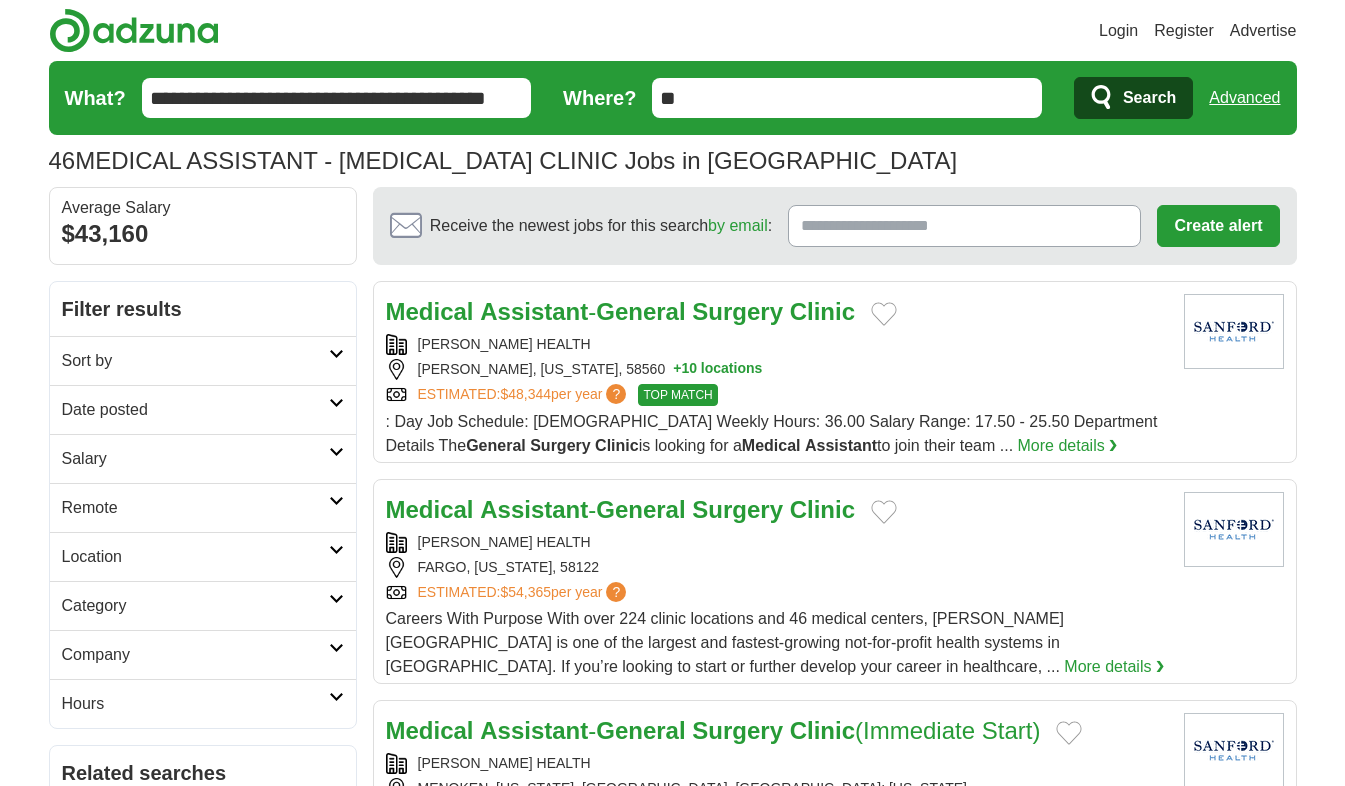 scroll, scrollTop: 0, scrollLeft: 0, axis: both 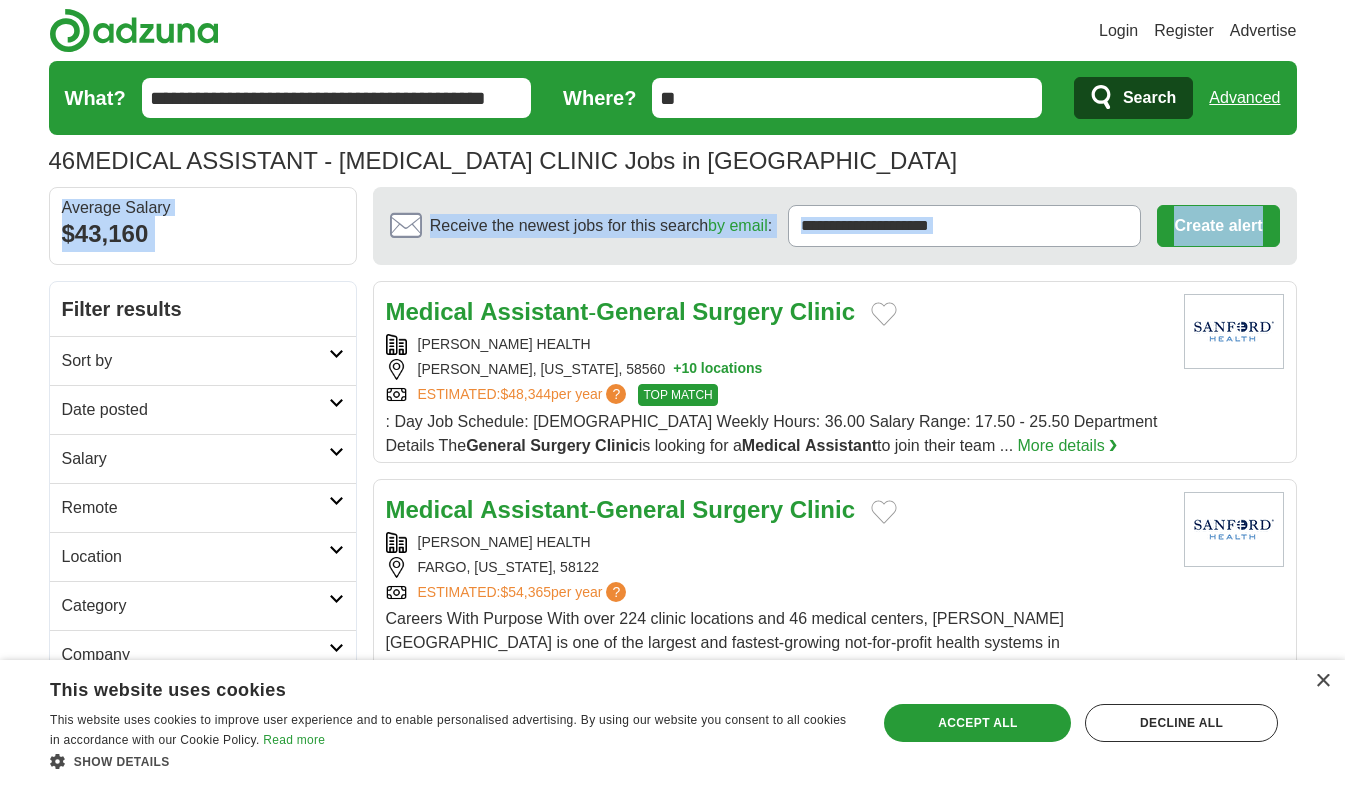 drag, startPoint x: 1344, startPoint y: 159, endPoint x: 1304, endPoint y: 211, distance: 65.60488 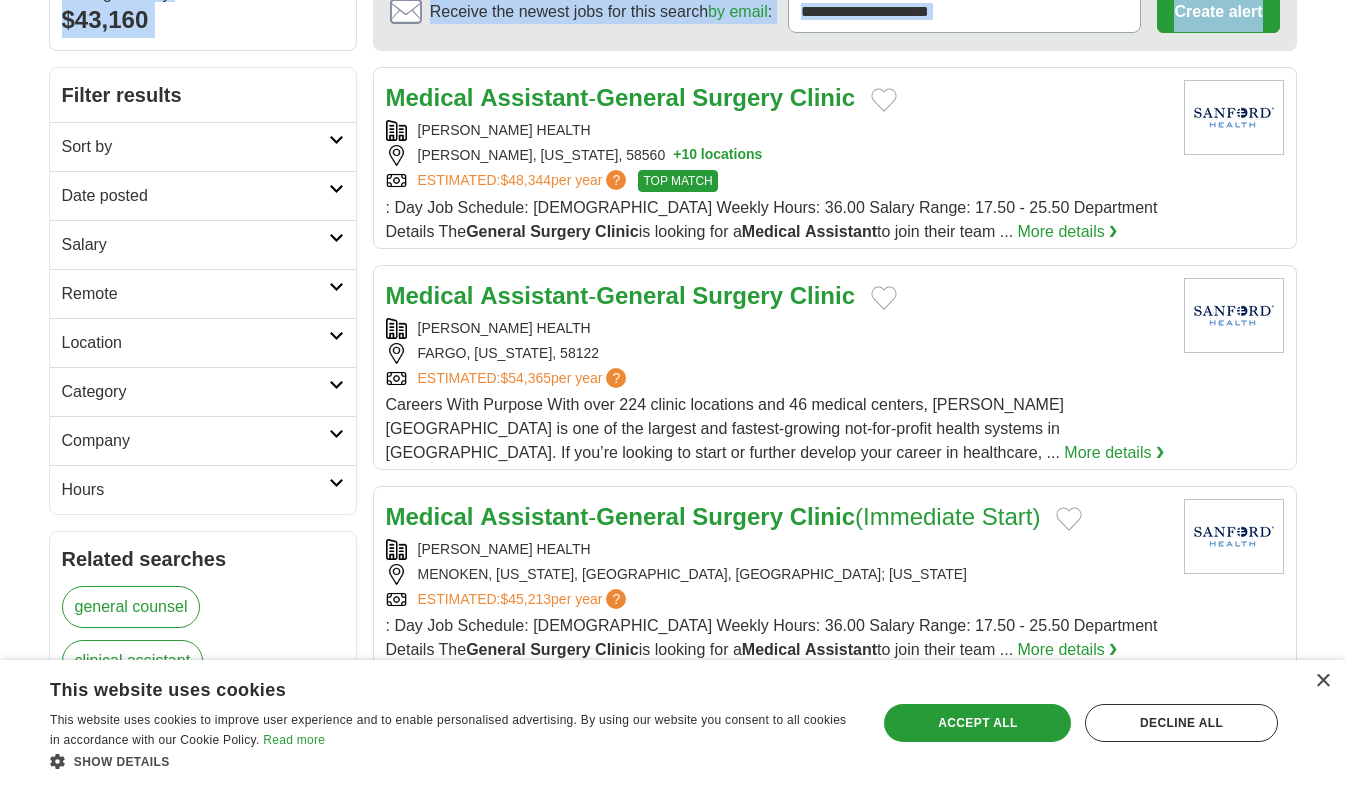 scroll, scrollTop: 0, scrollLeft: 0, axis: both 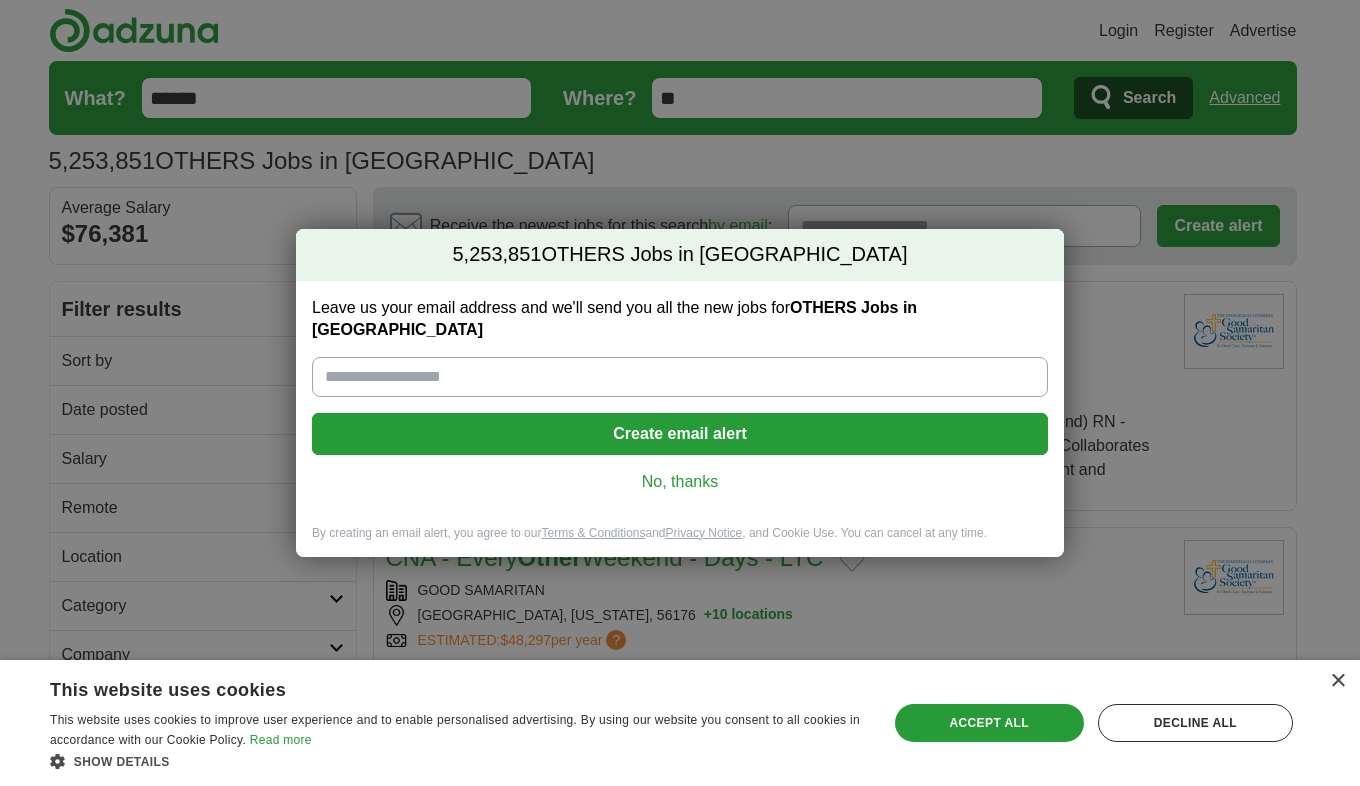 click on "Leave us your email address and we'll send you all the new jobs for  OTHERS  Jobs in US
Create email alert
No, thanks" at bounding box center [680, 403] 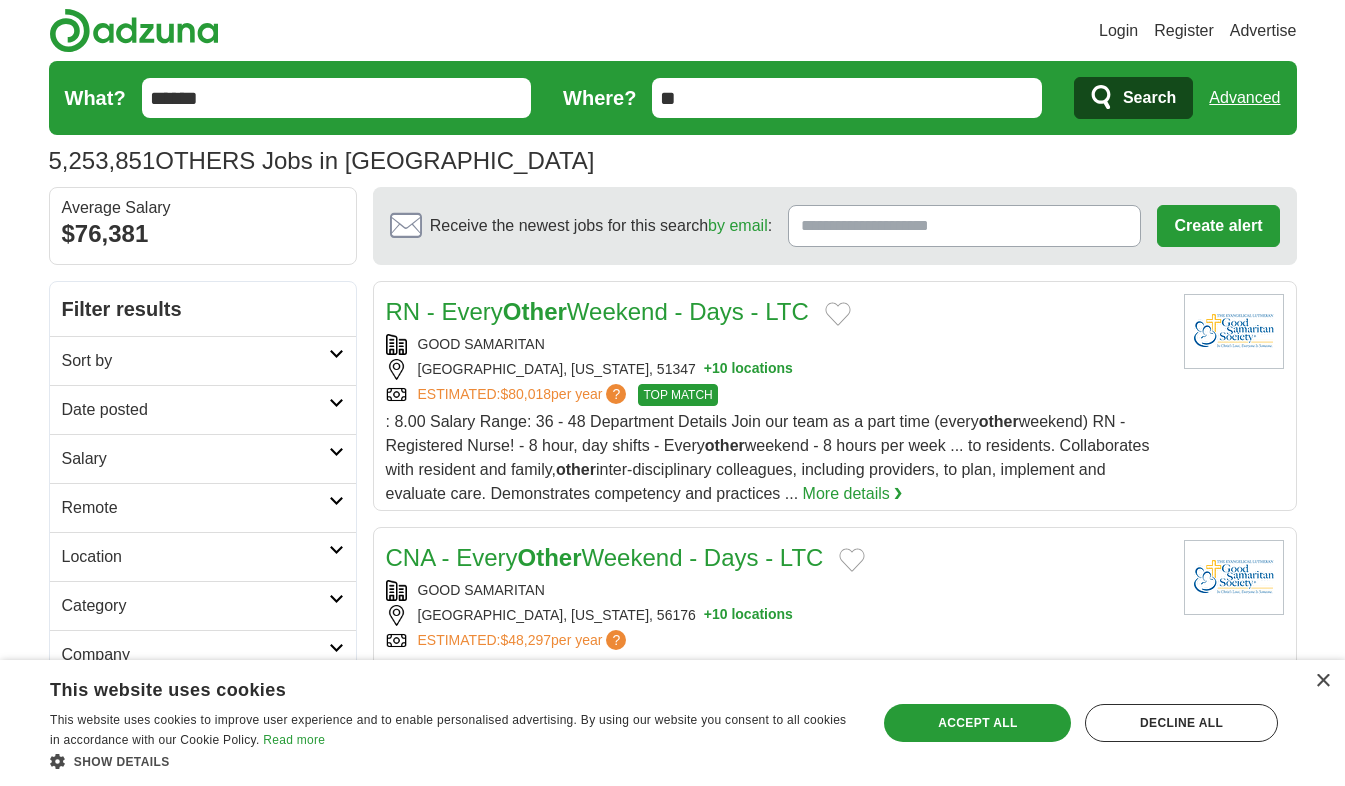click at bounding box center (336, 550) 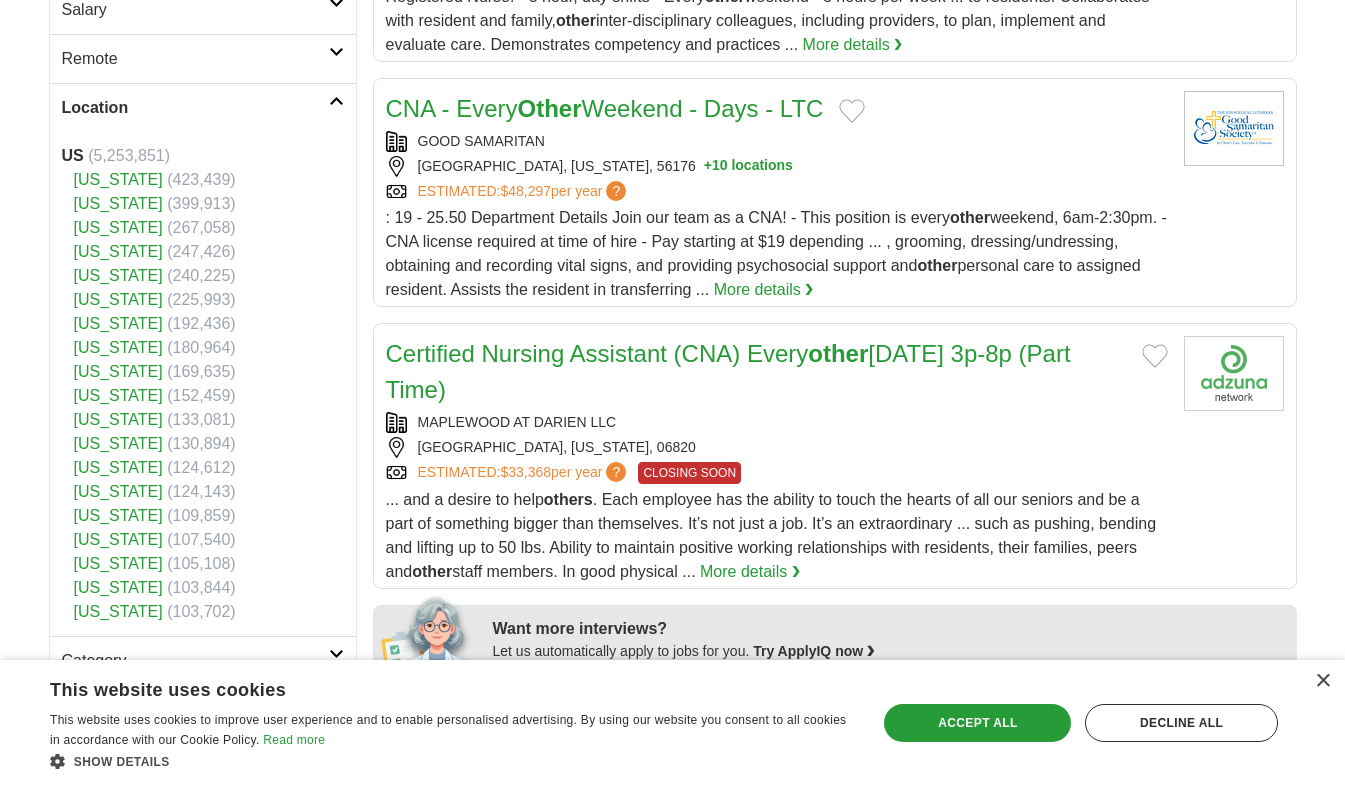 scroll, scrollTop: 500, scrollLeft: 0, axis: vertical 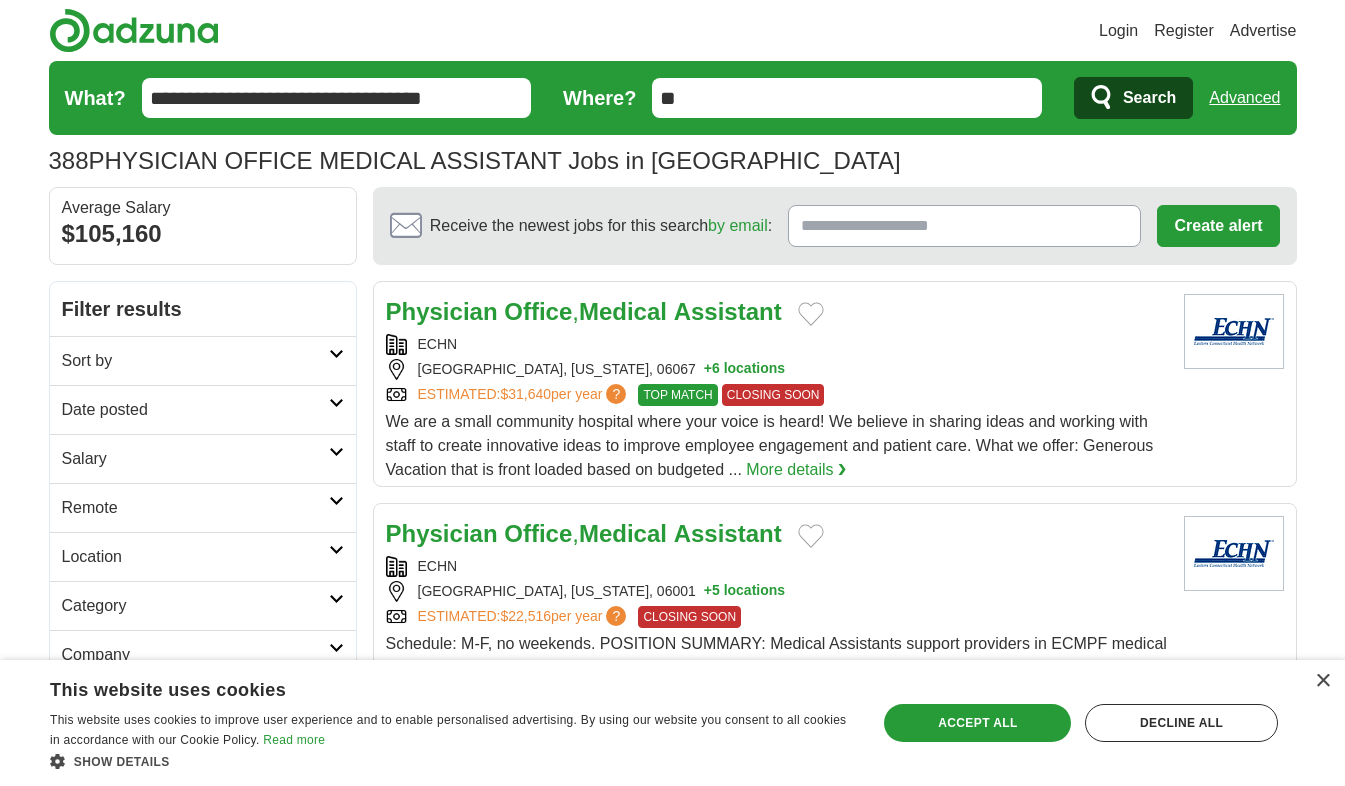 click at bounding box center [336, 550] 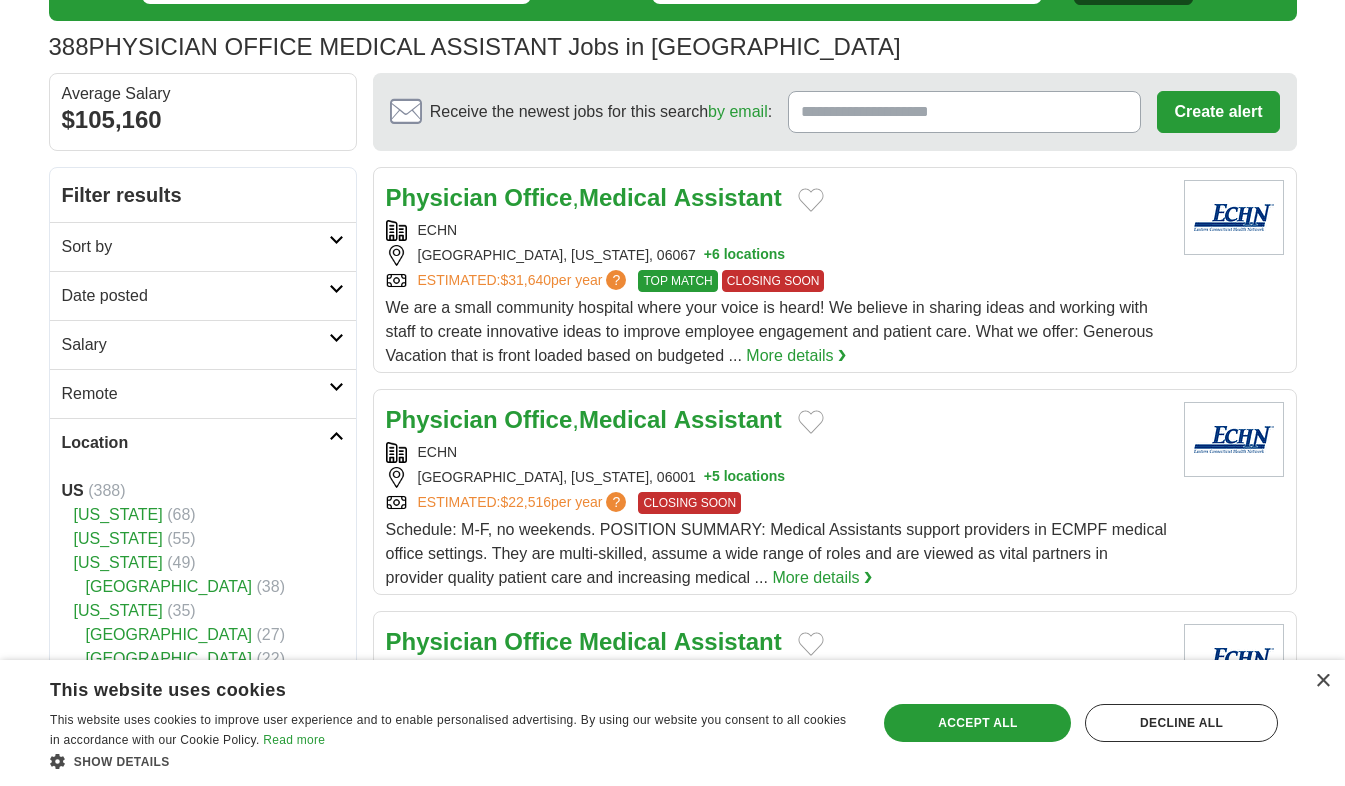 scroll, scrollTop: 0, scrollLeft: 0, axis: both 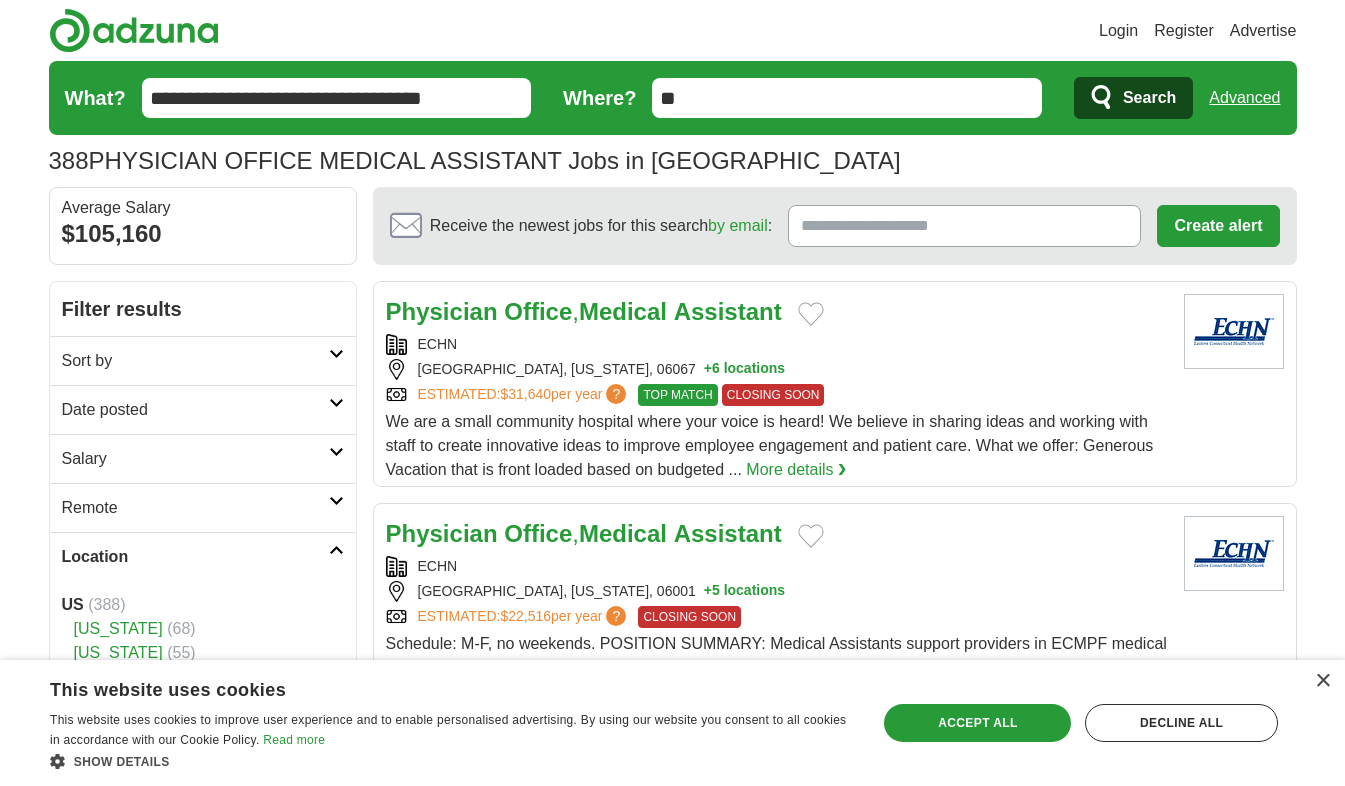 click on "**" at bounding box center (847, 98) 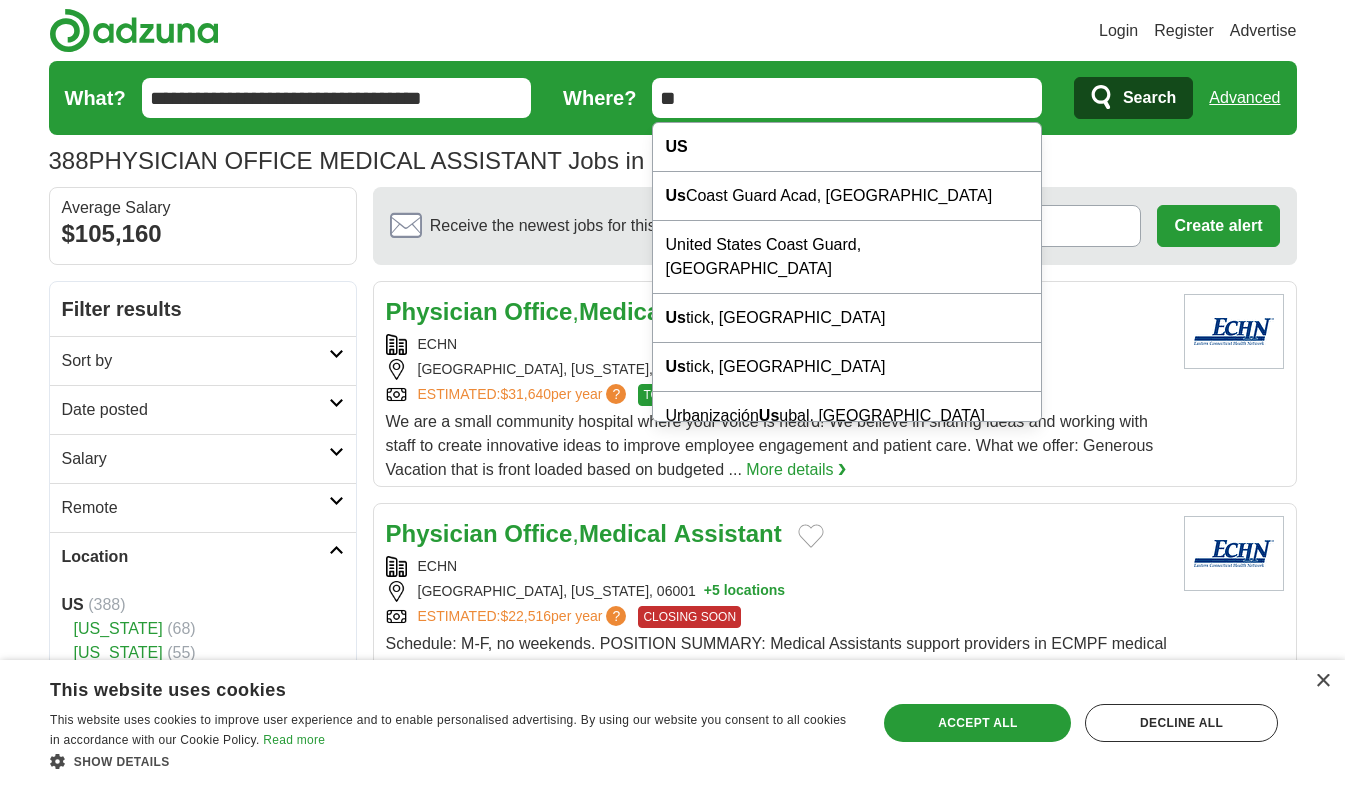 click on "**" at bounding box center [847, 98] 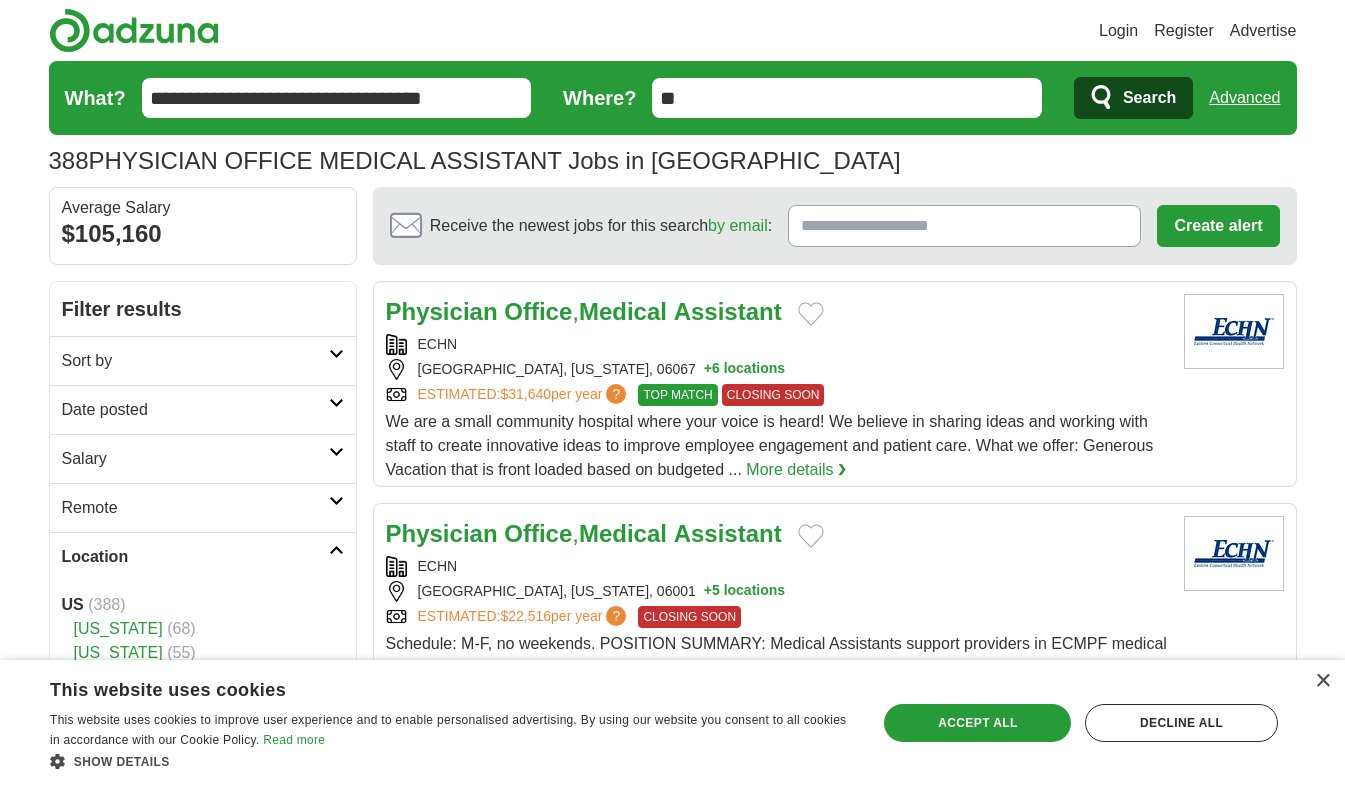 click on "Search" at bounding box center [1133, 98] 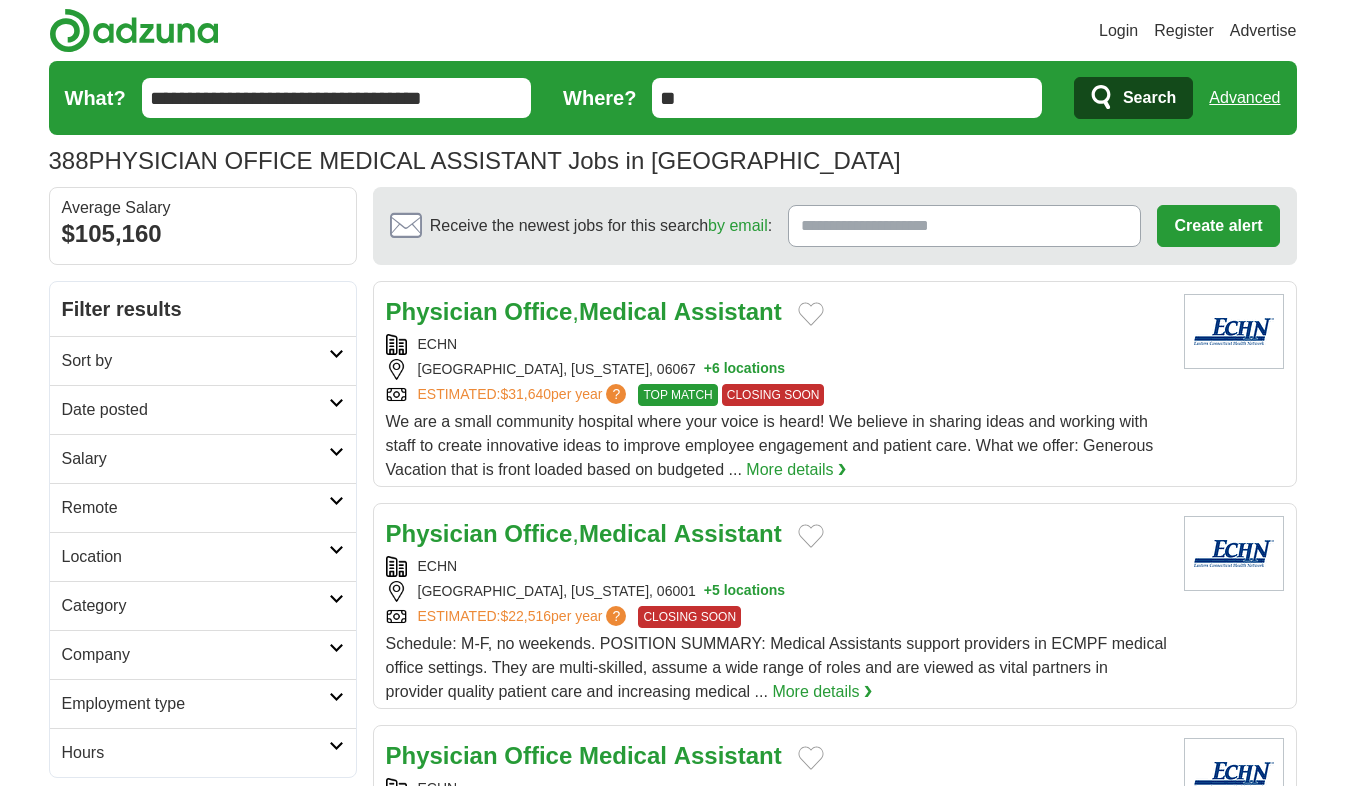 scroll, scrollTop: 0, scrollLeft: 0, axis: both 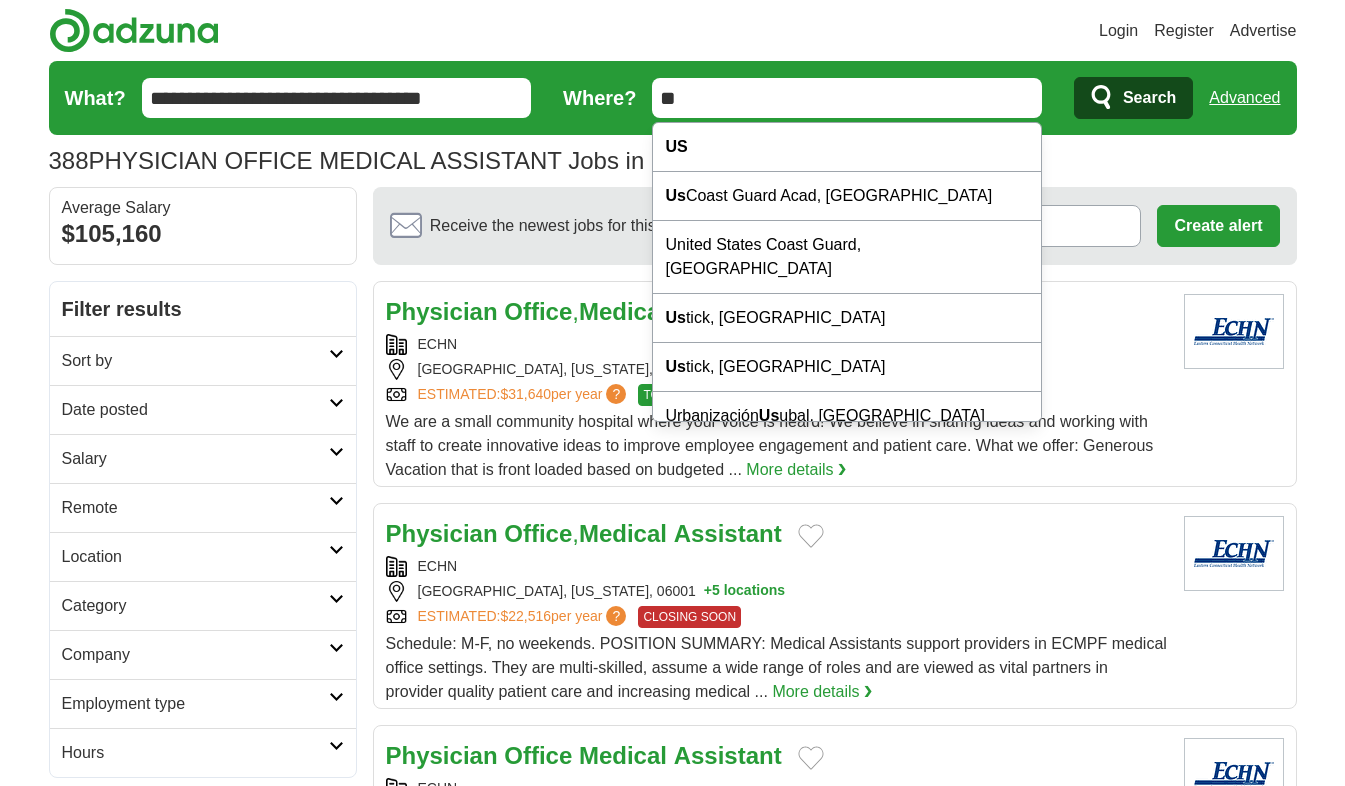 type on "*" 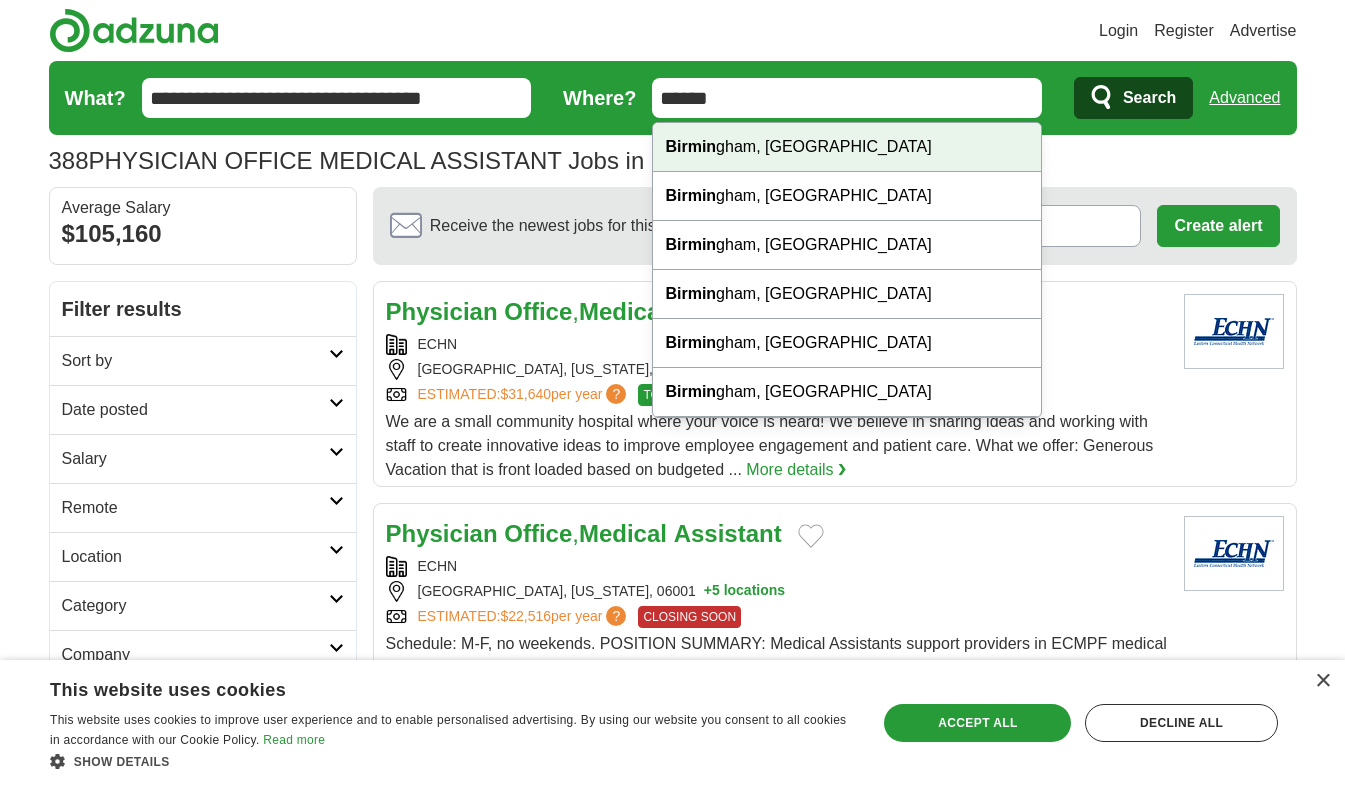 click on "Birmin" at bounding box center (690, 146) 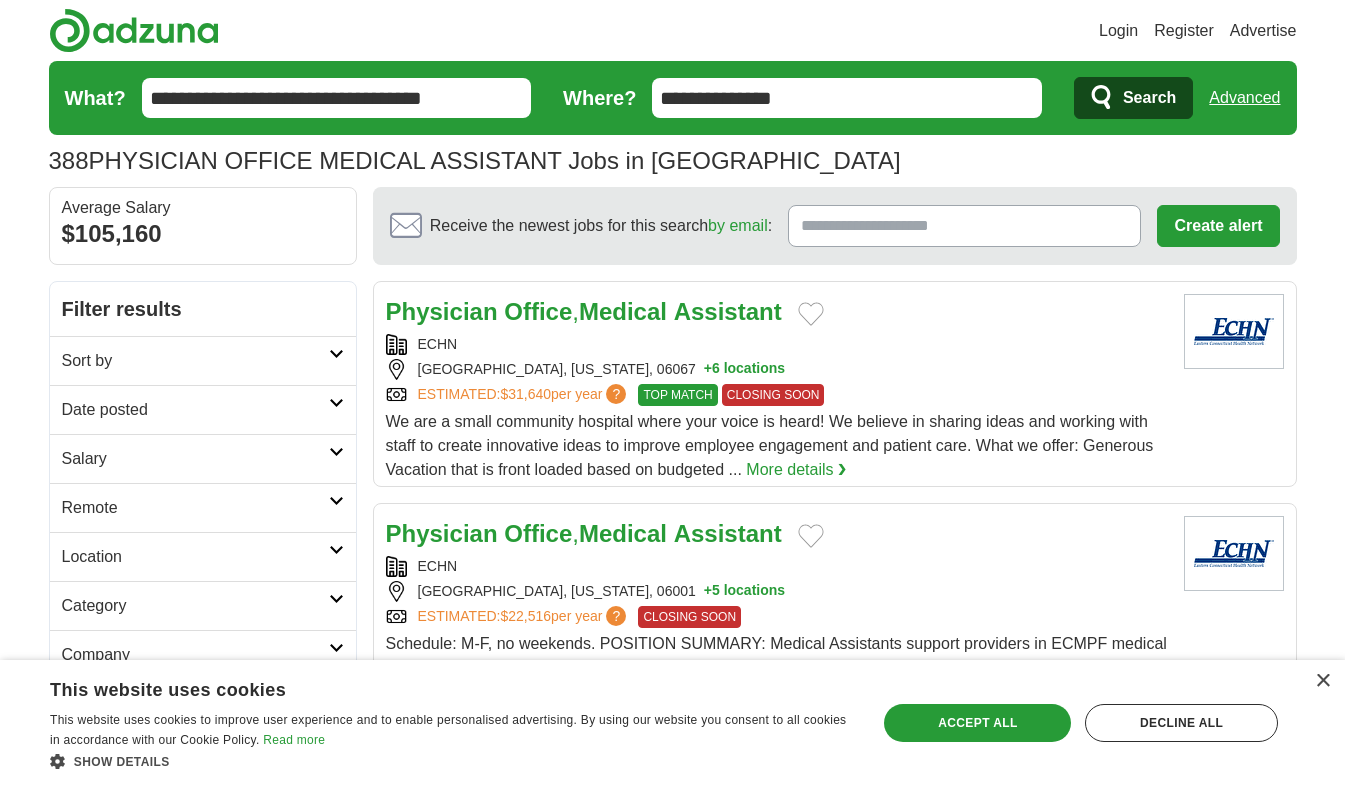 click on "Search" at bounding box center [1149, 98] 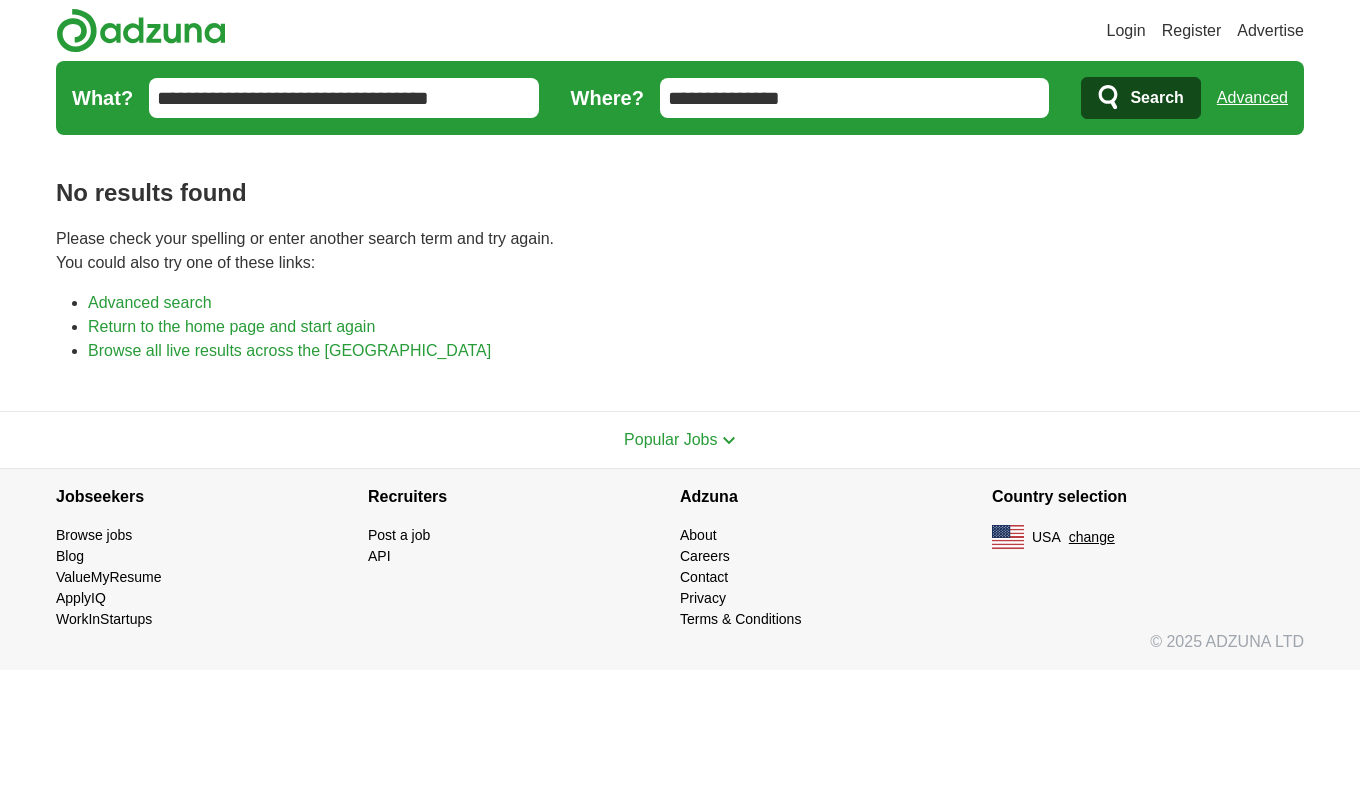 scroll, scrollTop: 0, scrollLeft: 0, axis: both 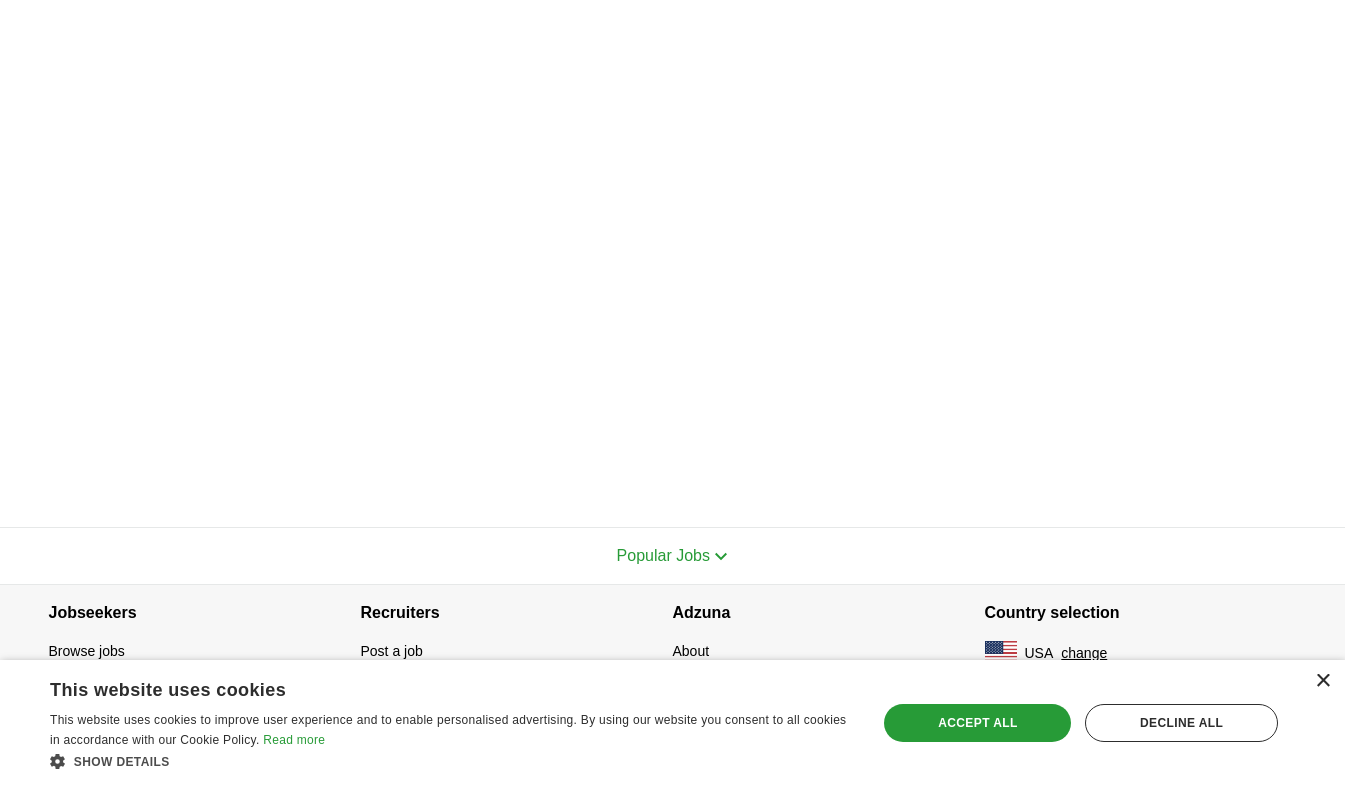click on "×" at bounding box center (1322, 681) 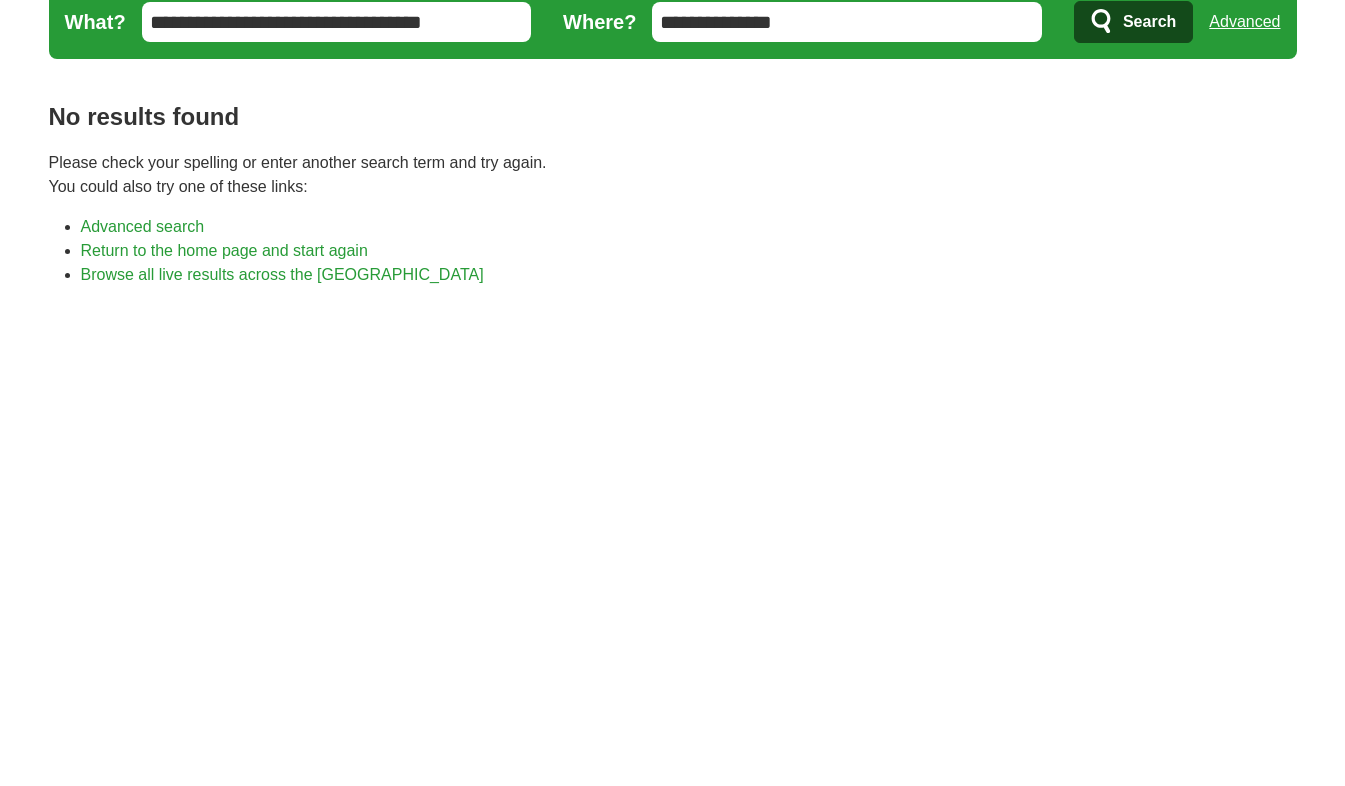 scroll, scrollTop: 0, scrollLeft: 0, axis: both 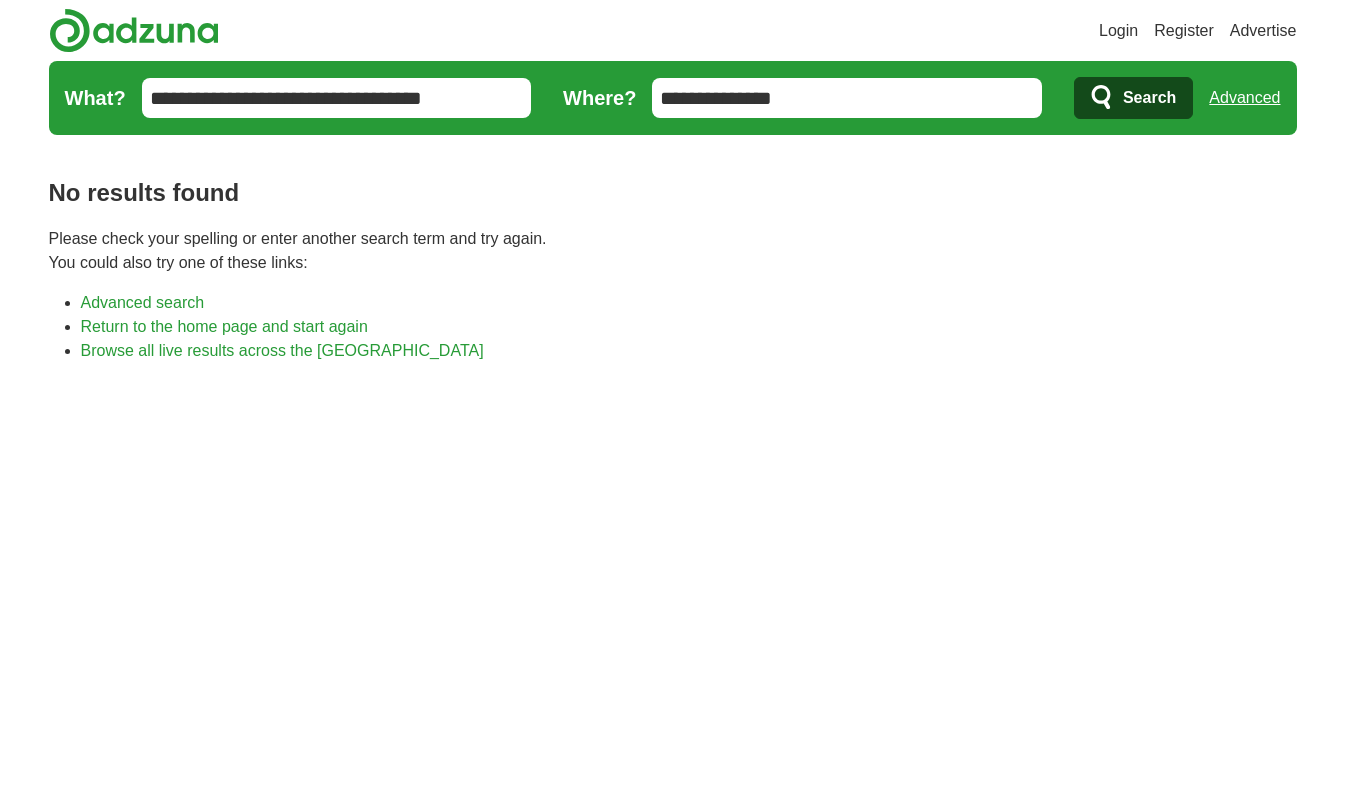 drag, startPoint x: 39, startPoint y: 48, endPoint x: 482, endPoint y: 280, distance: 500.073 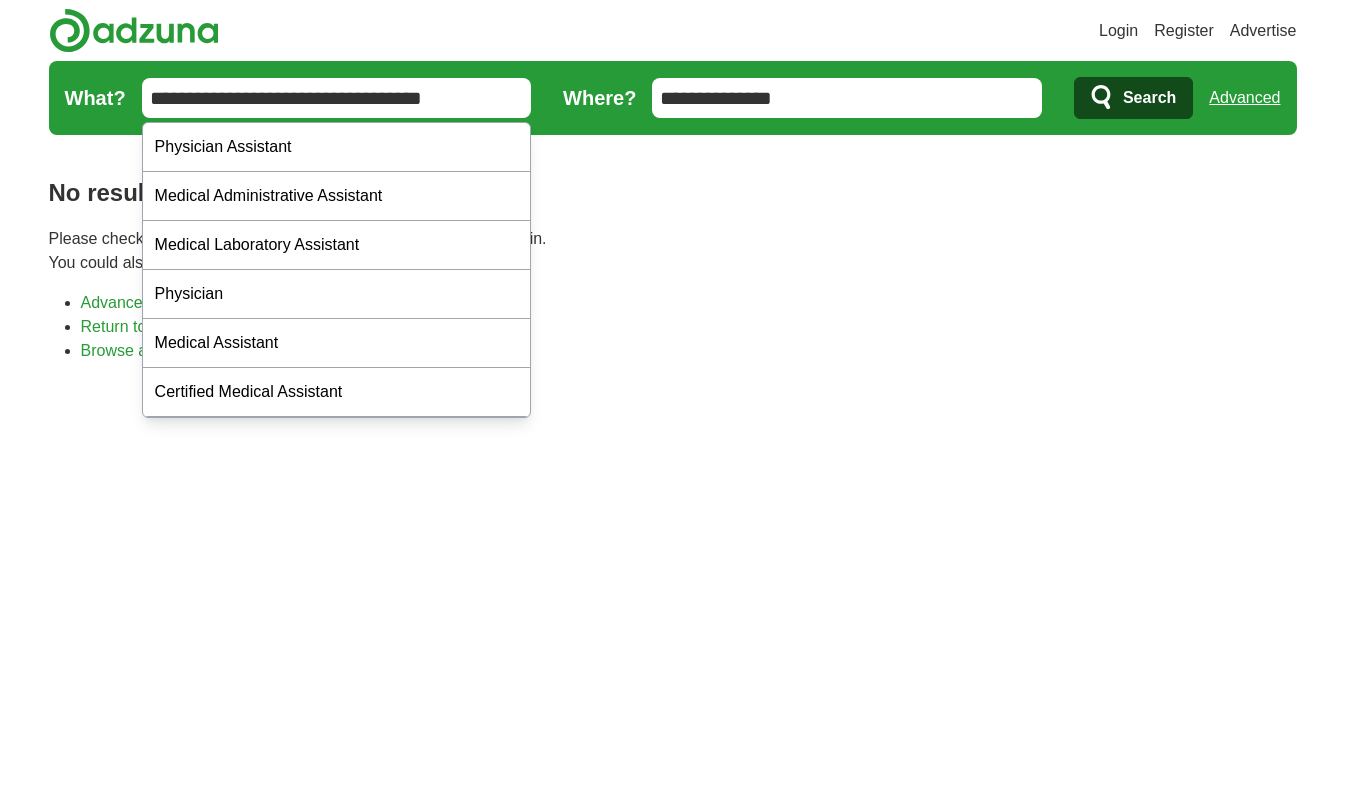drag, startPoint x: 334, startPoint y: 97, endPoint x: 348, endPoint y: 102, distance: 14.866069 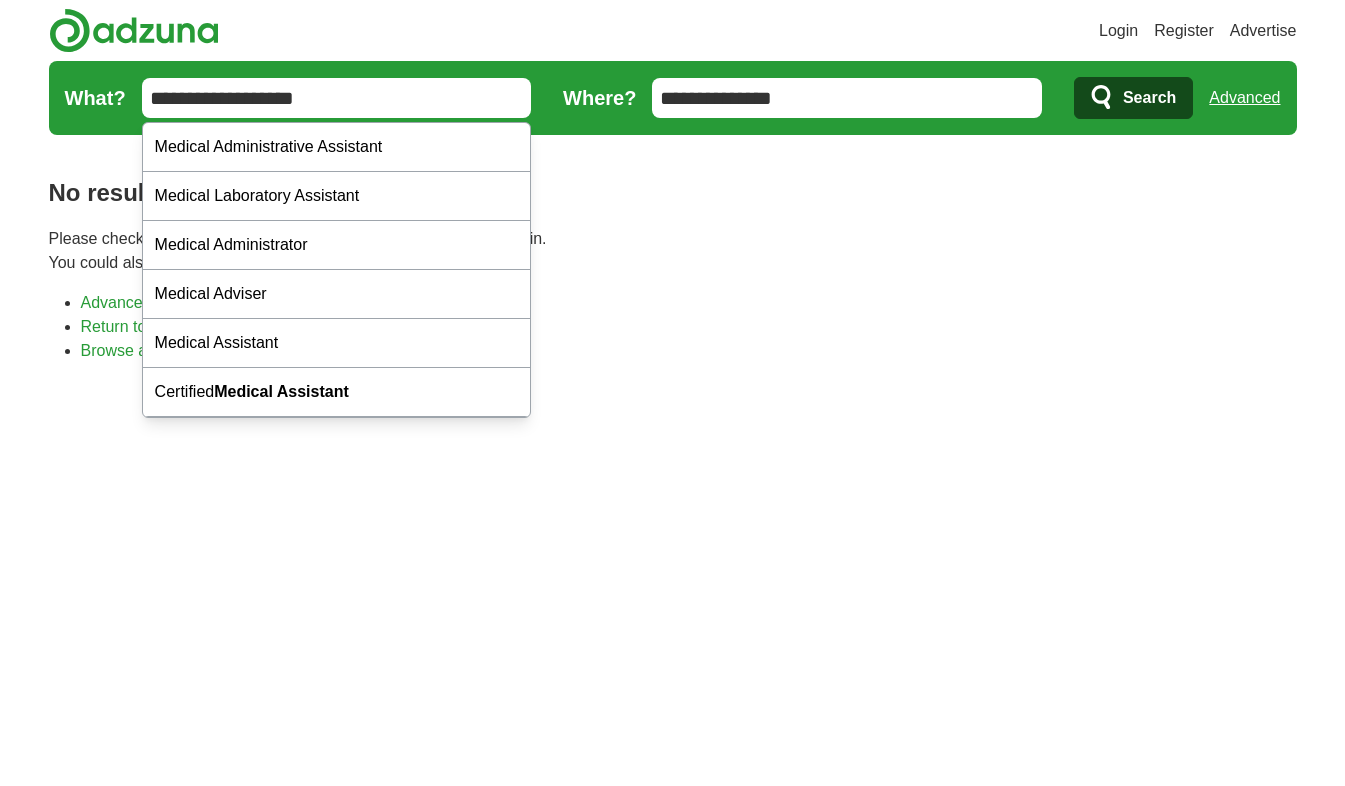 type on "**********" 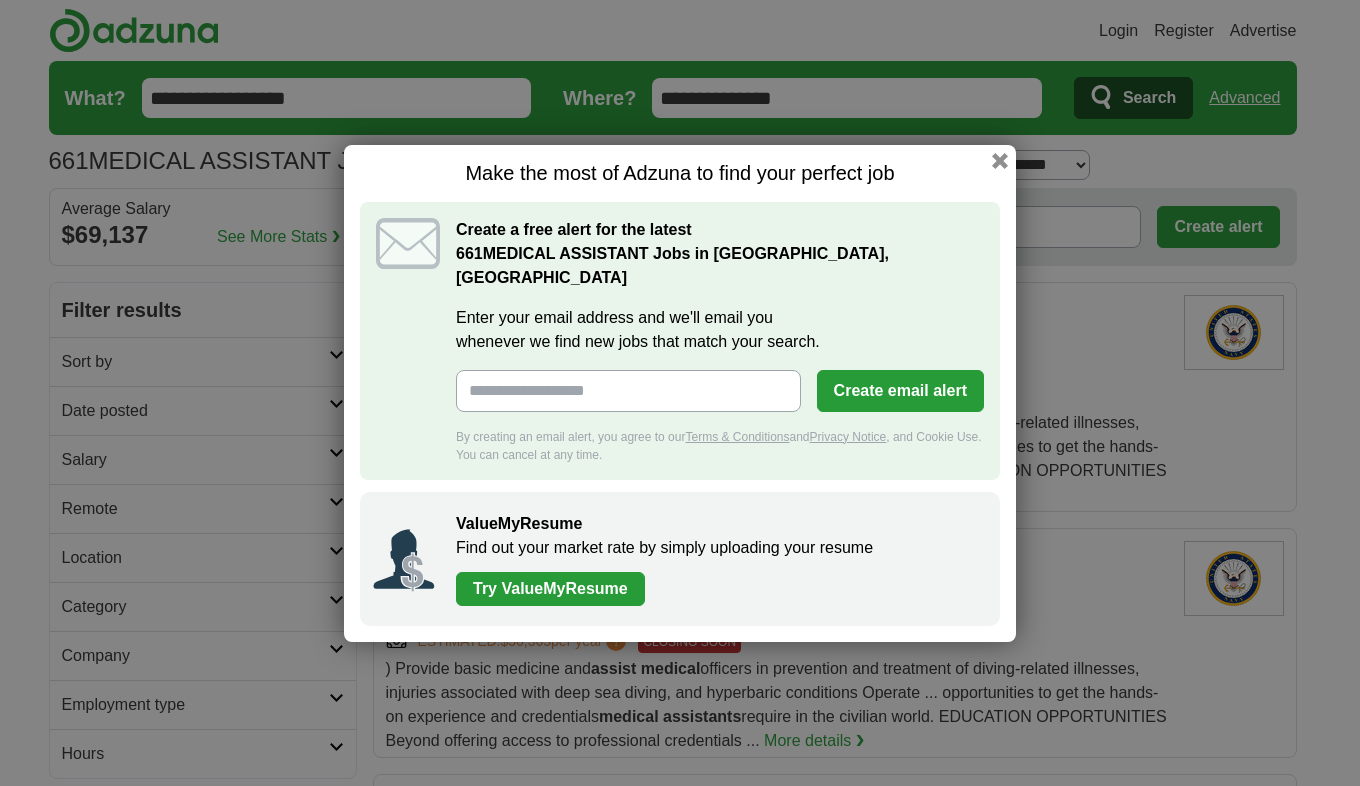 scroll, scrollTop: 0, scrollLeft: 0, axis: both 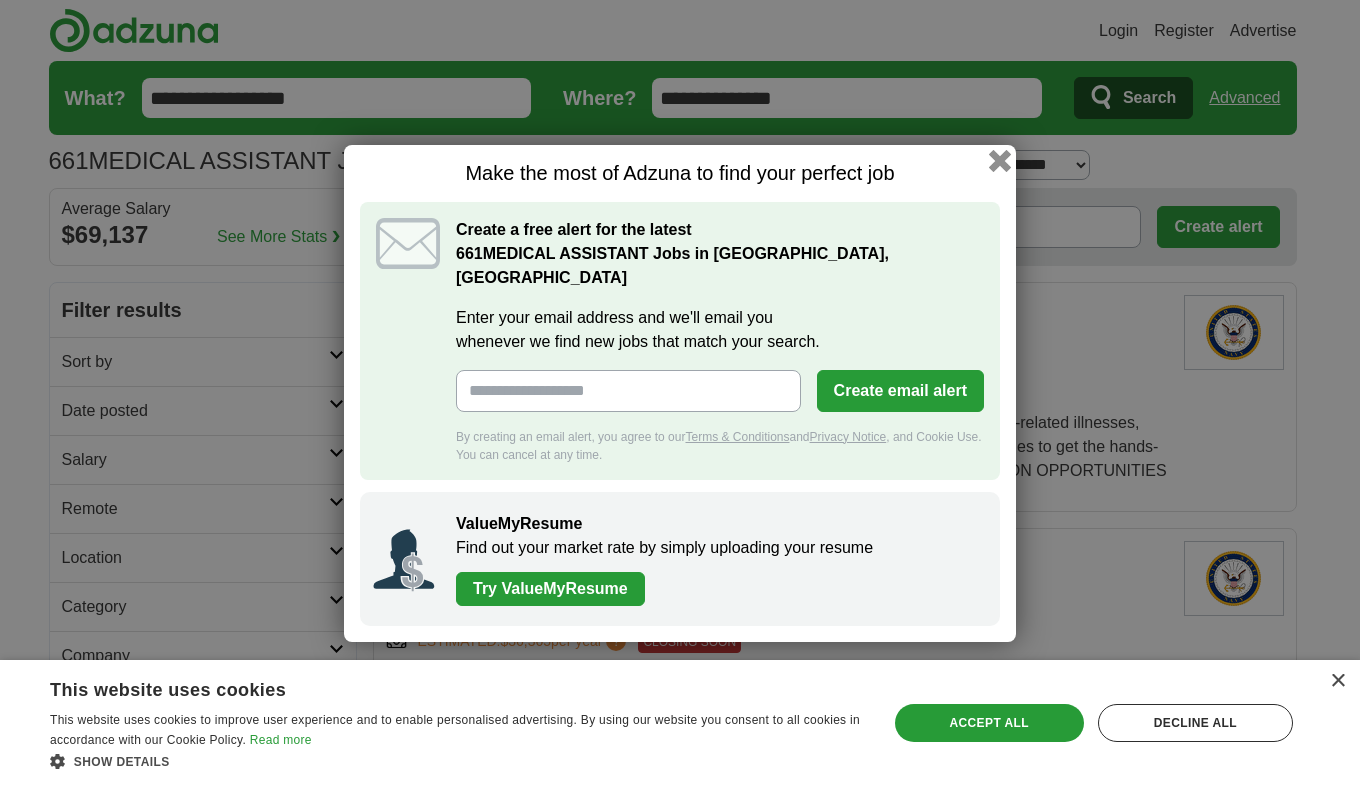 click at bounding box center (1000, 160) 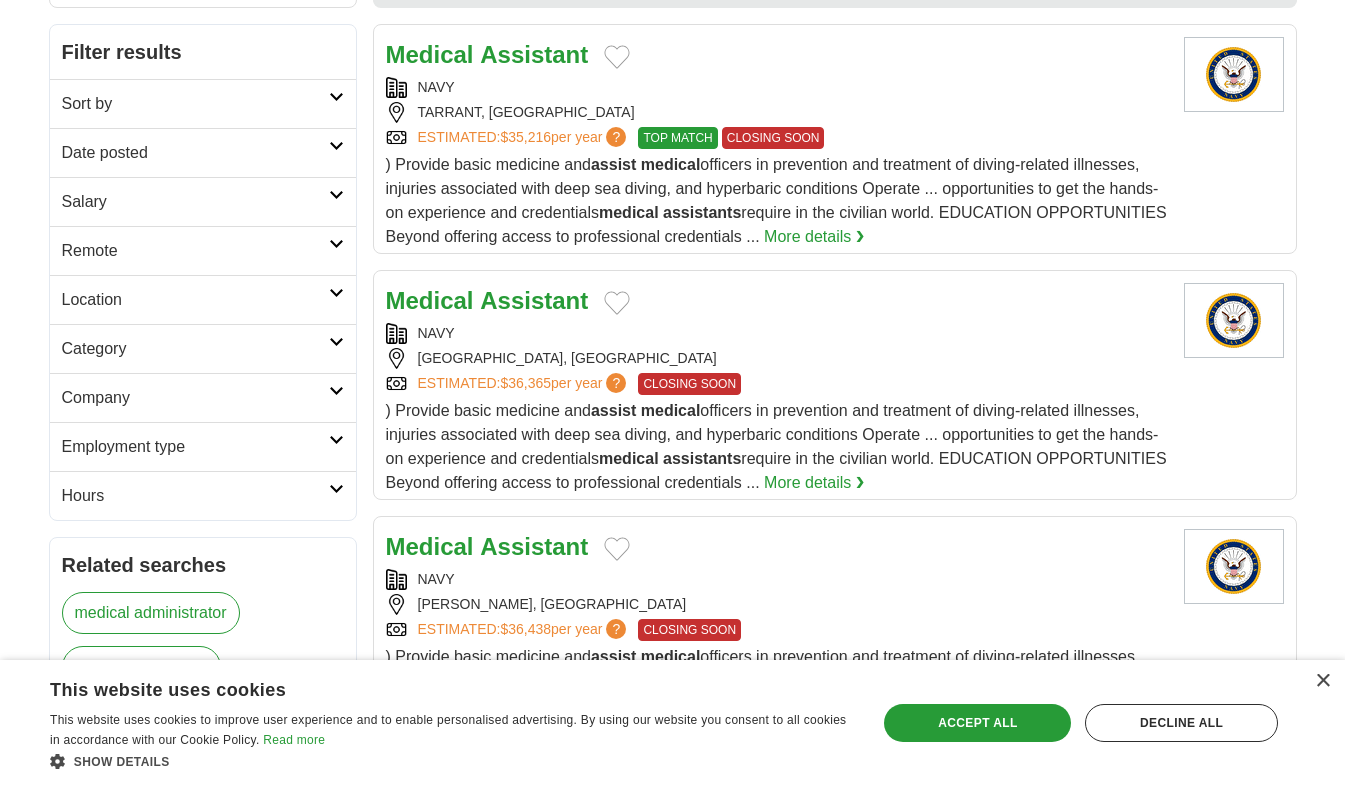 scroll, scrollTop: 267, scrollLeft: 0, axis: vertical 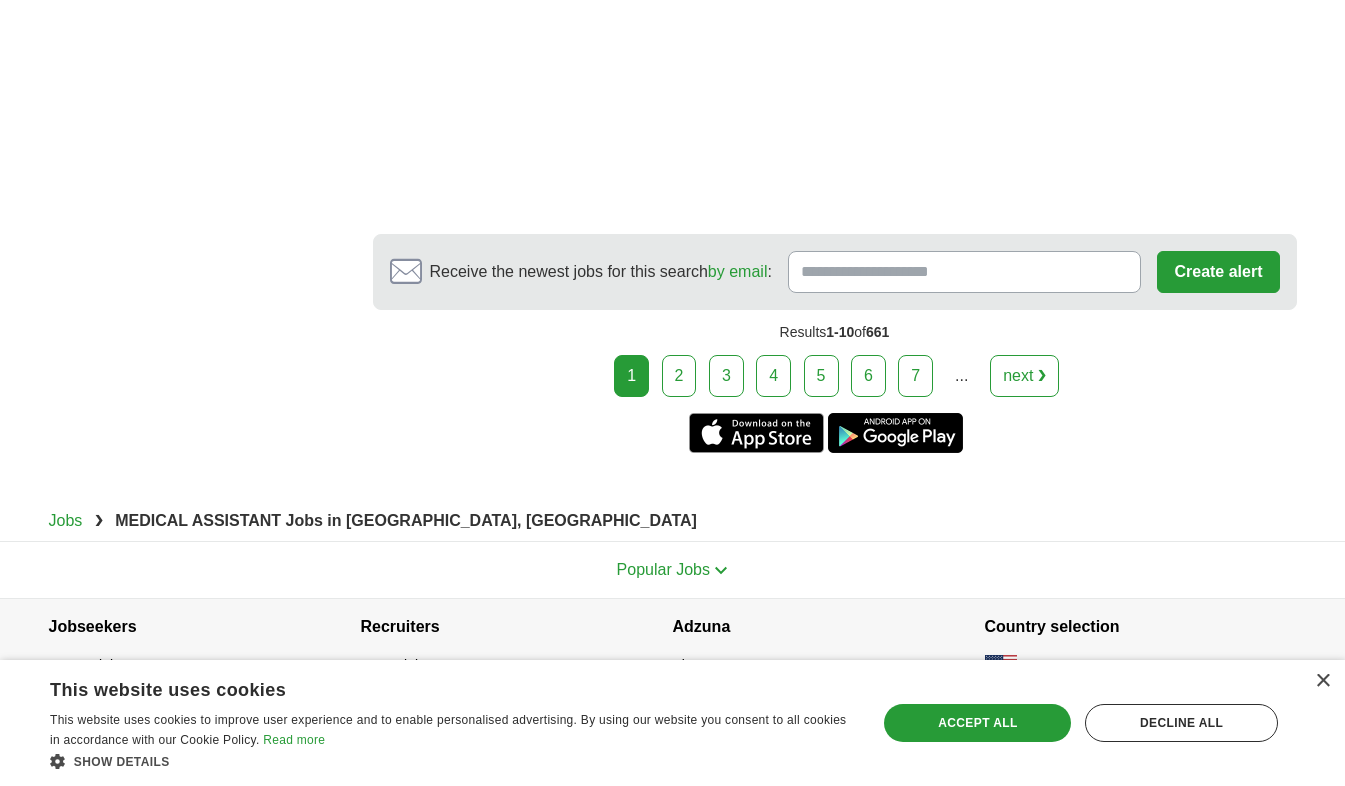 click on "2" at bounding box center [679, 376] 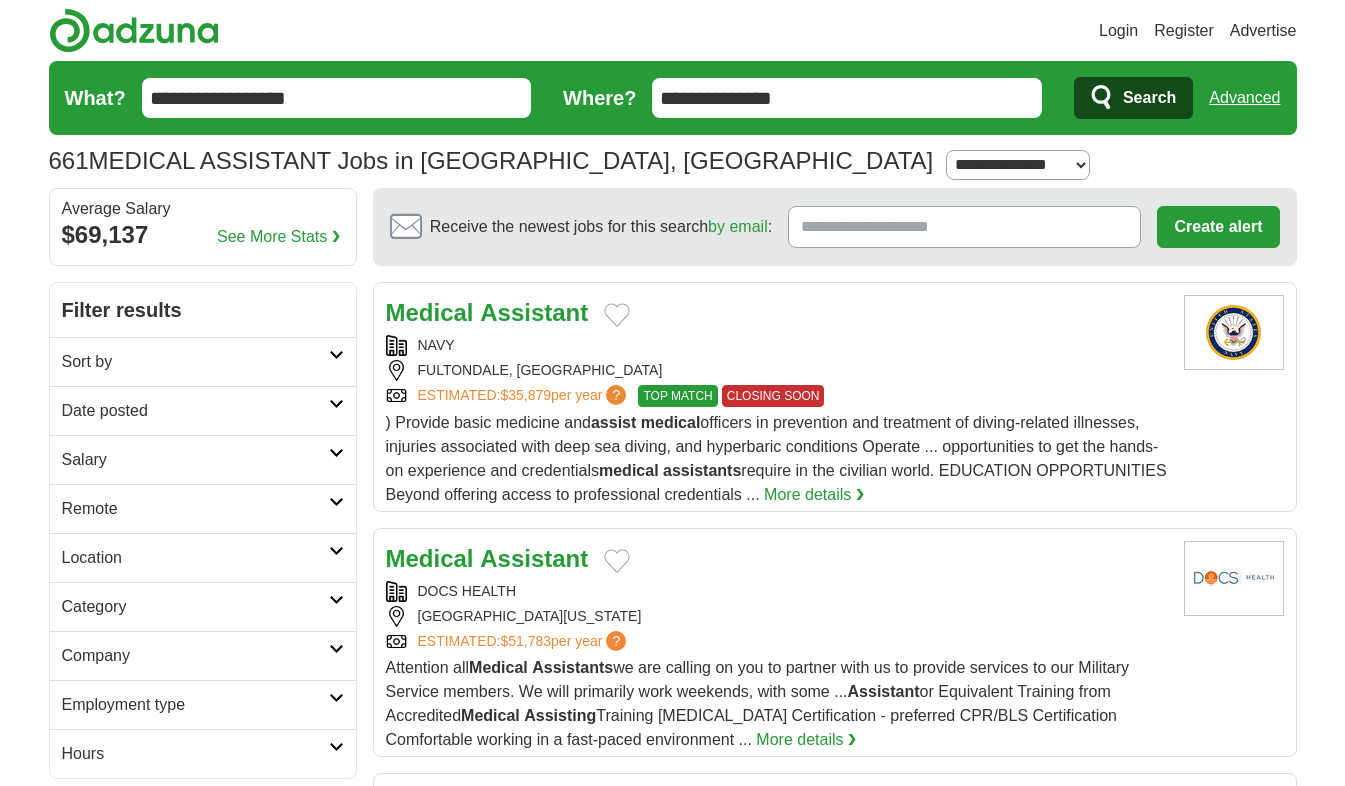 scroll, scrollTop: 0, scrollLeft: 0, axis: both 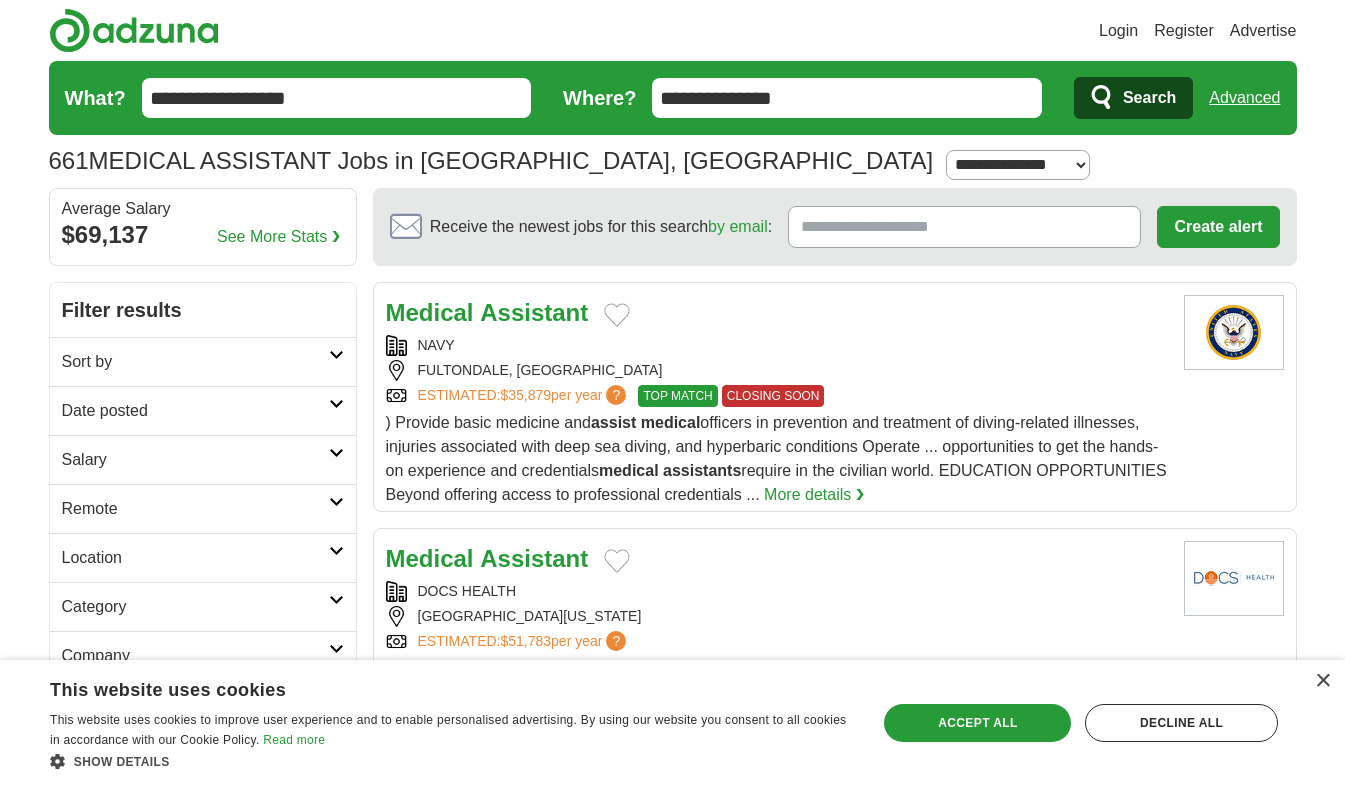 click on "NAVY" at bounding box center (777, 345) 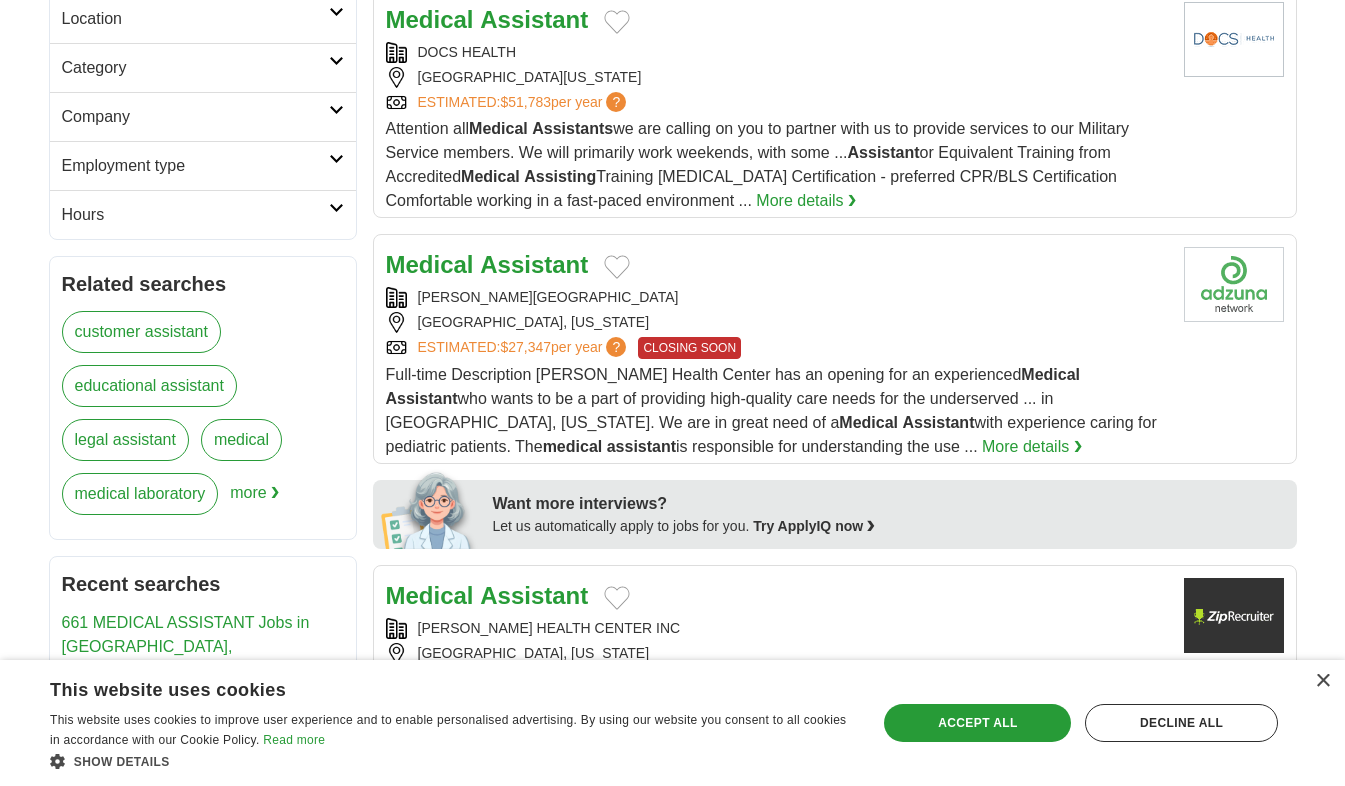 scroll, scrollTop: 551, scrollLeft: 0, axis: vertical 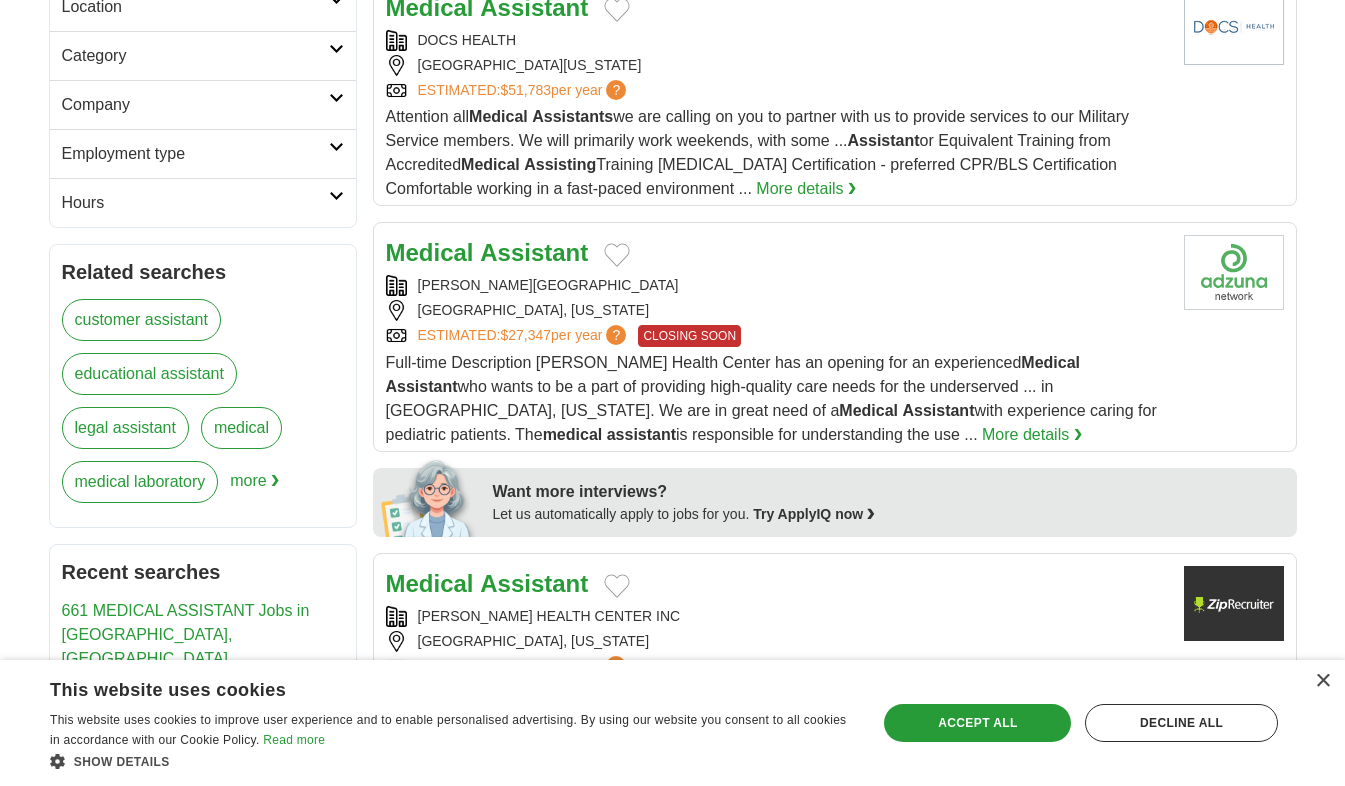 click on "More details ❯" at bounding box center [1032, 435] 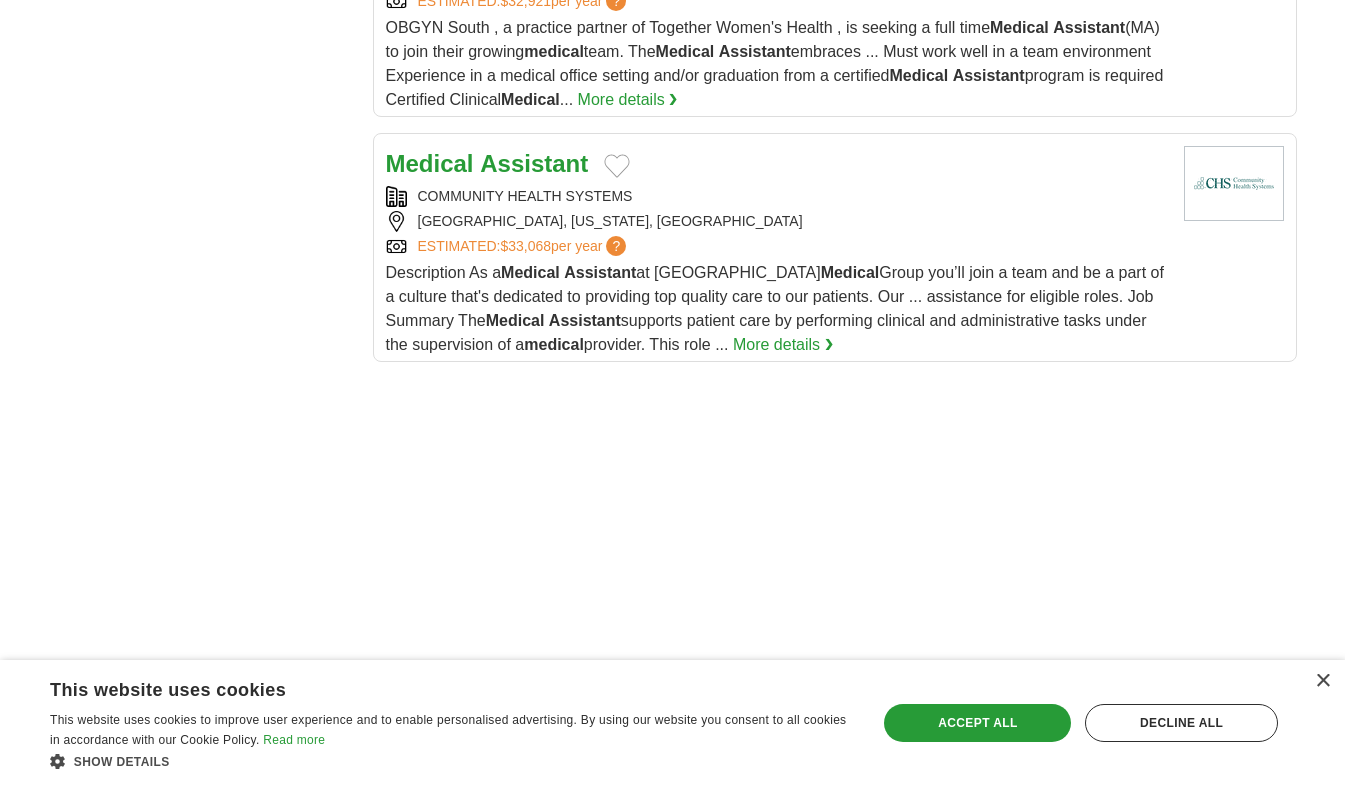 scroll, scrollTop: 2553, scrollLeft: 0, axis: vertical 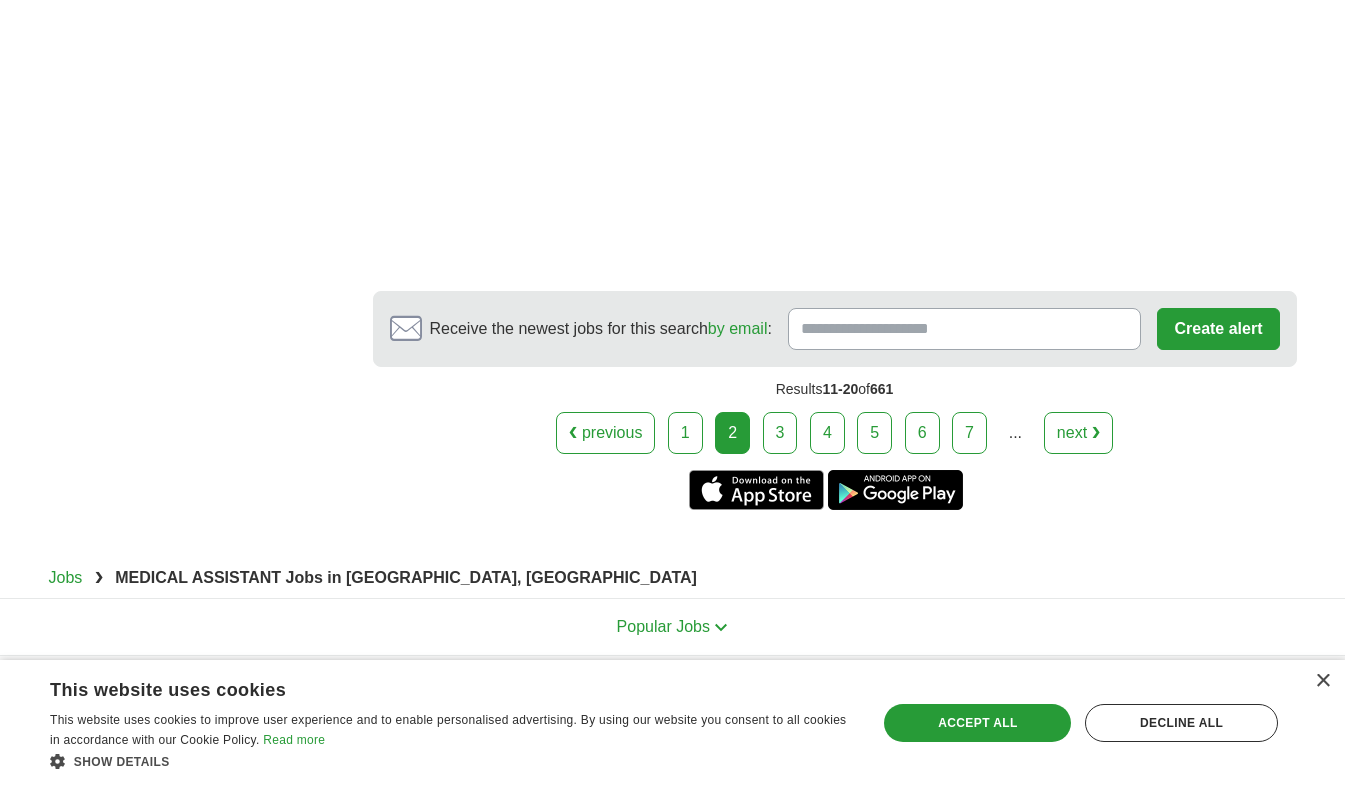 click on "3" at bounding box center [780, 433] 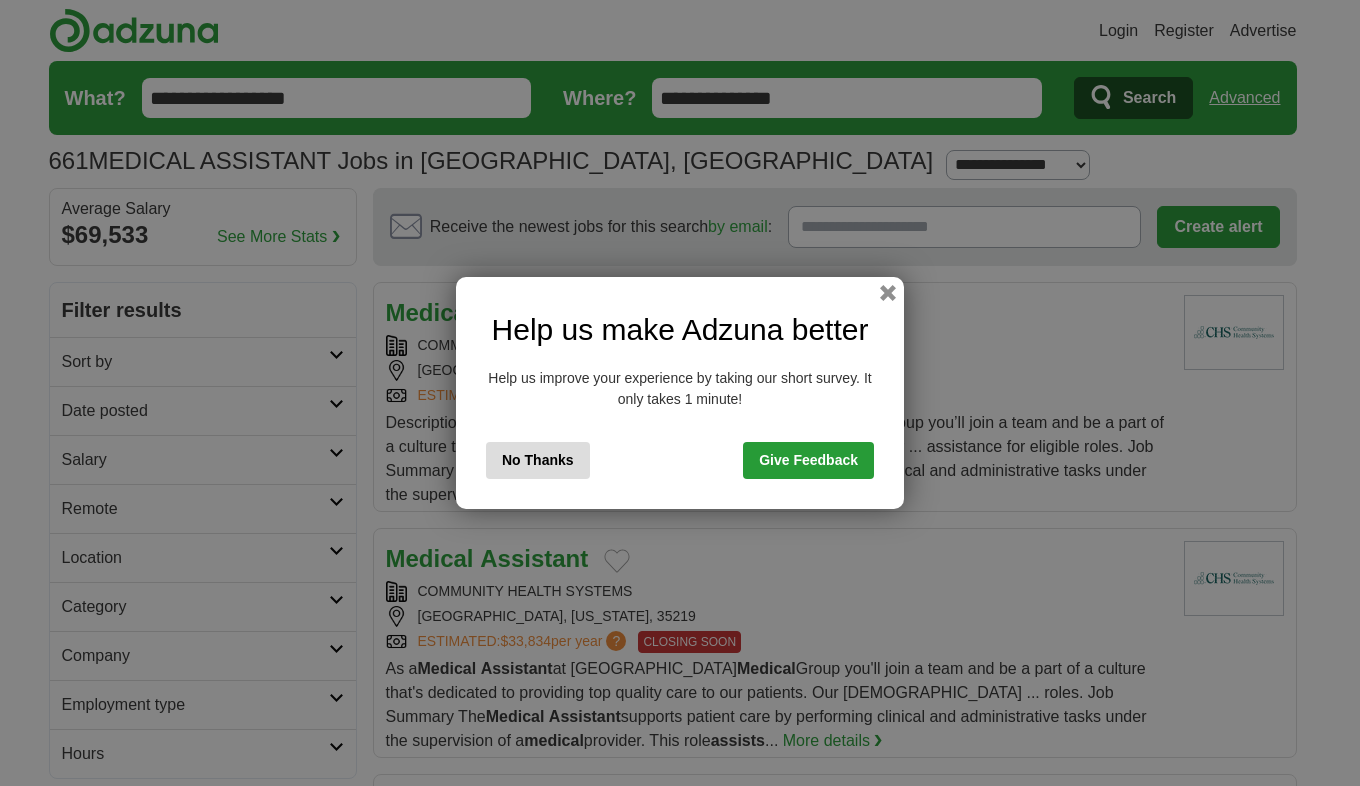 scroll, scrollTop: 0, scrollLeft: 0, axis: both 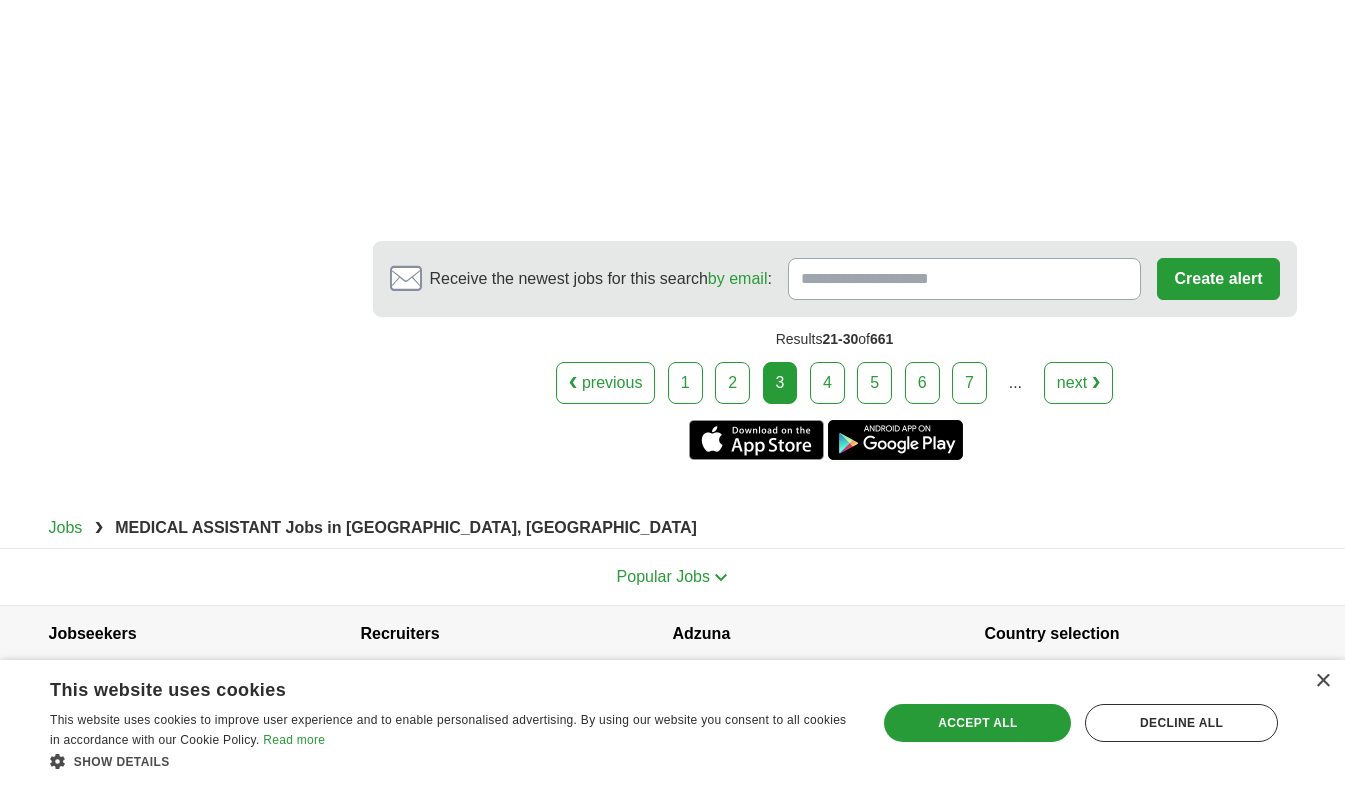 drag, startPoint x: 825, startPoint y: 389, endPoint x: 1048, endPoint y: 349, distance: 226.55904 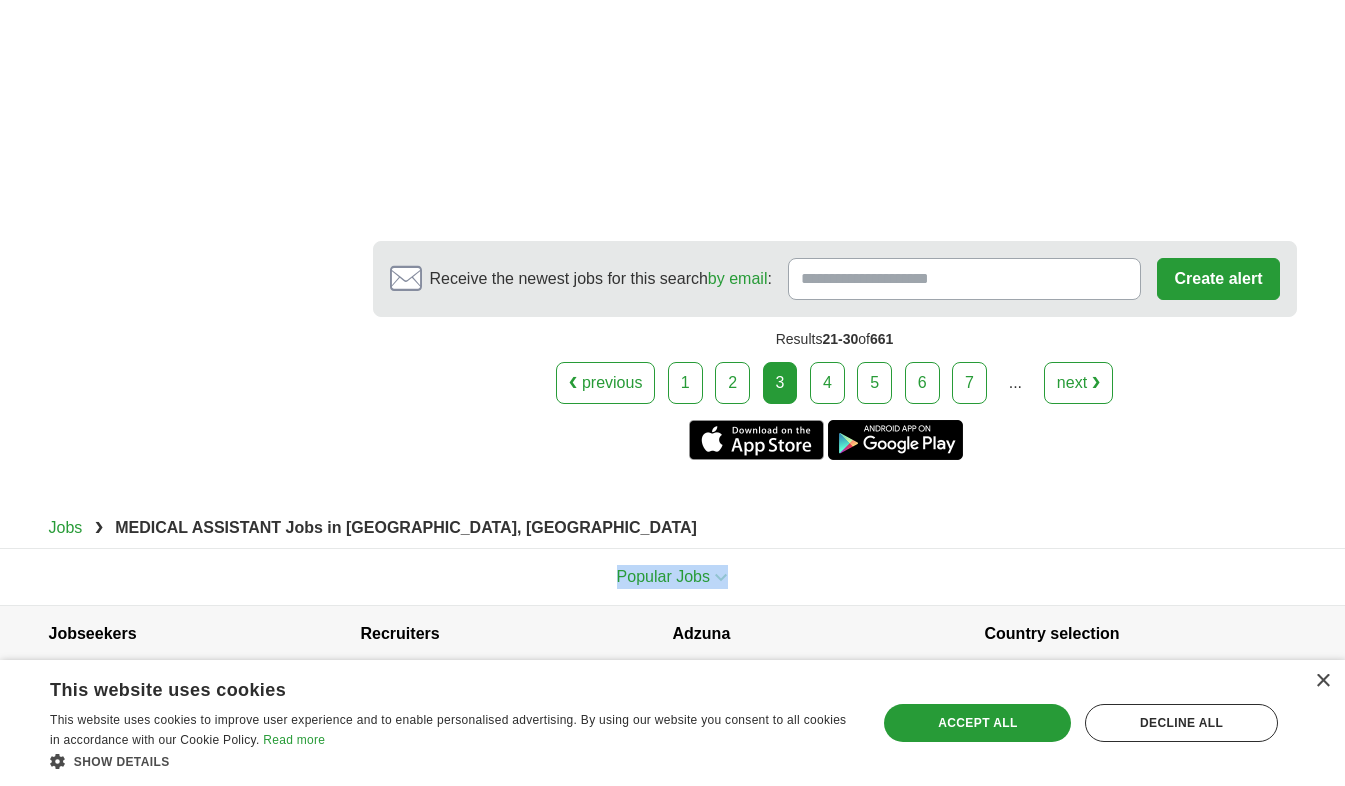 drag, startPoint x: 1338, startPoint y: 564, endPoint x: 1344, endPoint y: 585, distance: 21.84033 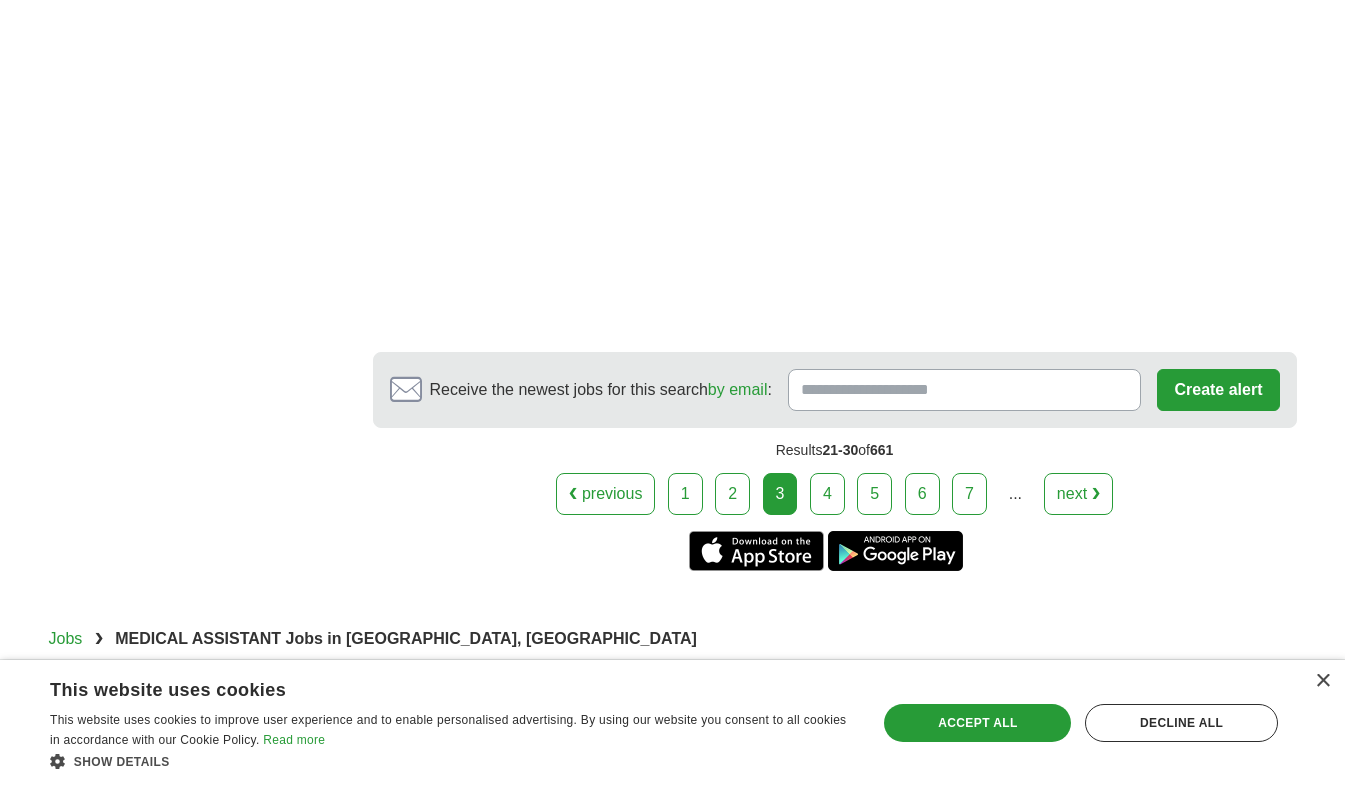 scroll, scrollTop: 3632, scrollLeft: 0, axis: vertical 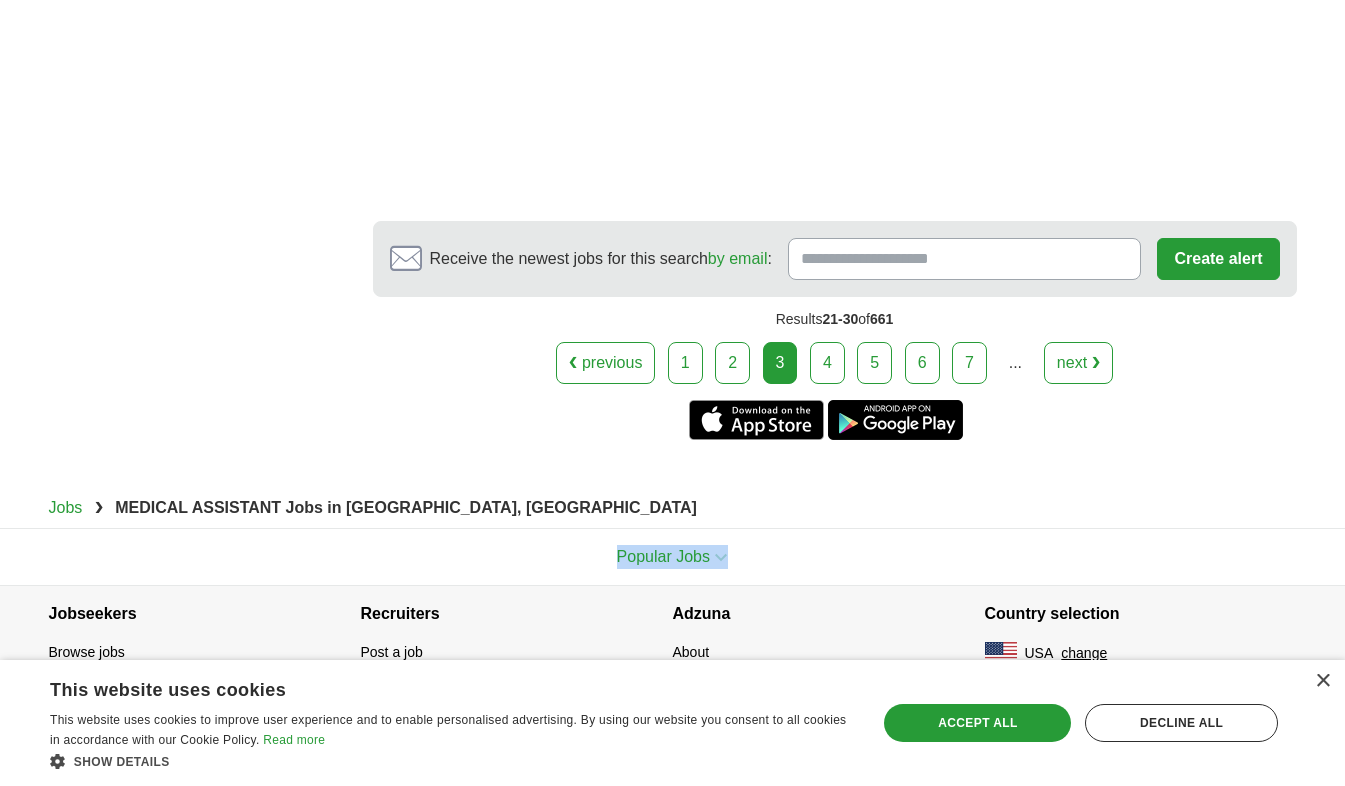 click on "4" at bounding box center (827, 363) 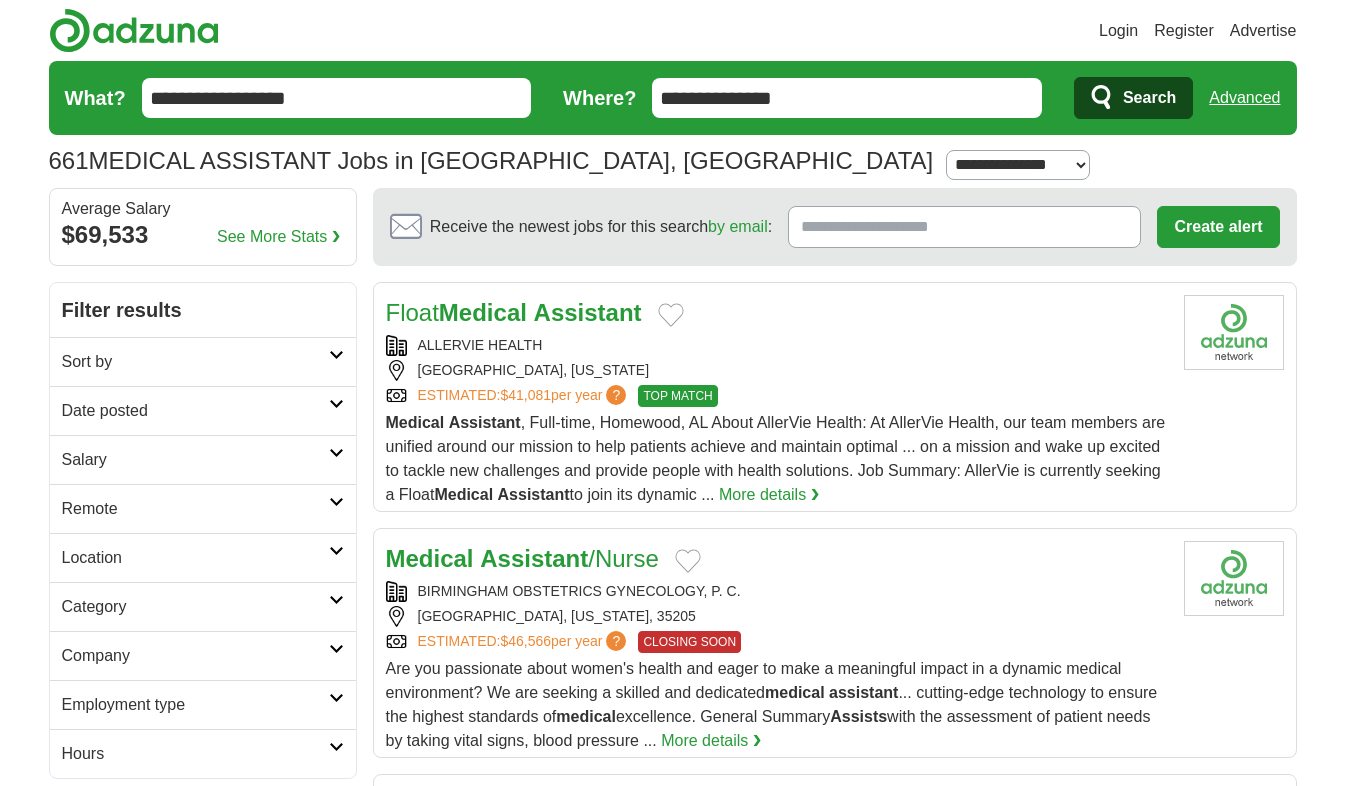 scroll, scrollTop: 0, scrollLeft: 0, axis: both 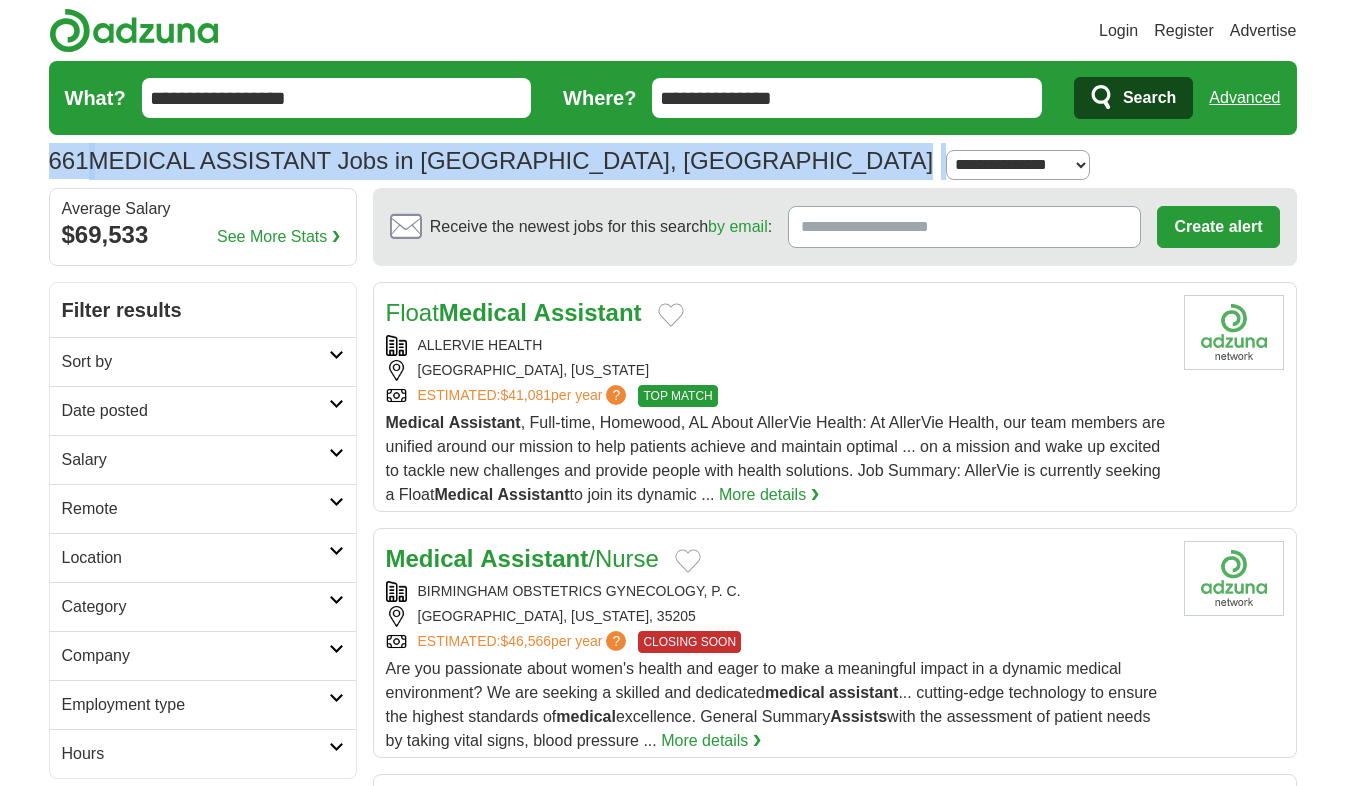 drag, startPoint x: 1338, startPoint y: 133, endPoint x: 1339, endPoint y: 165, distance: 32.01562 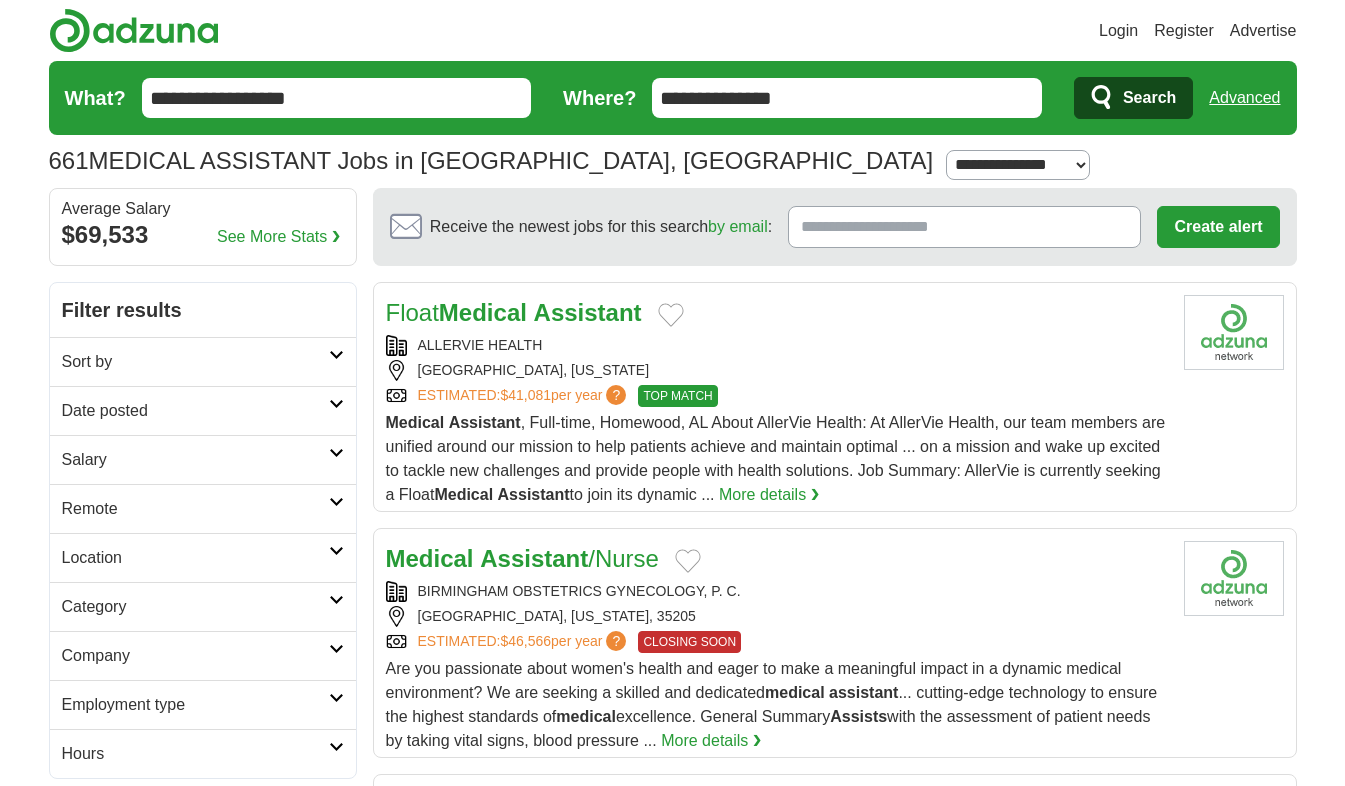 drag, startPoint x: 1339, startPoint y: 165, endPoint x: 1345, endPoint y: 194, distance: 29.614185 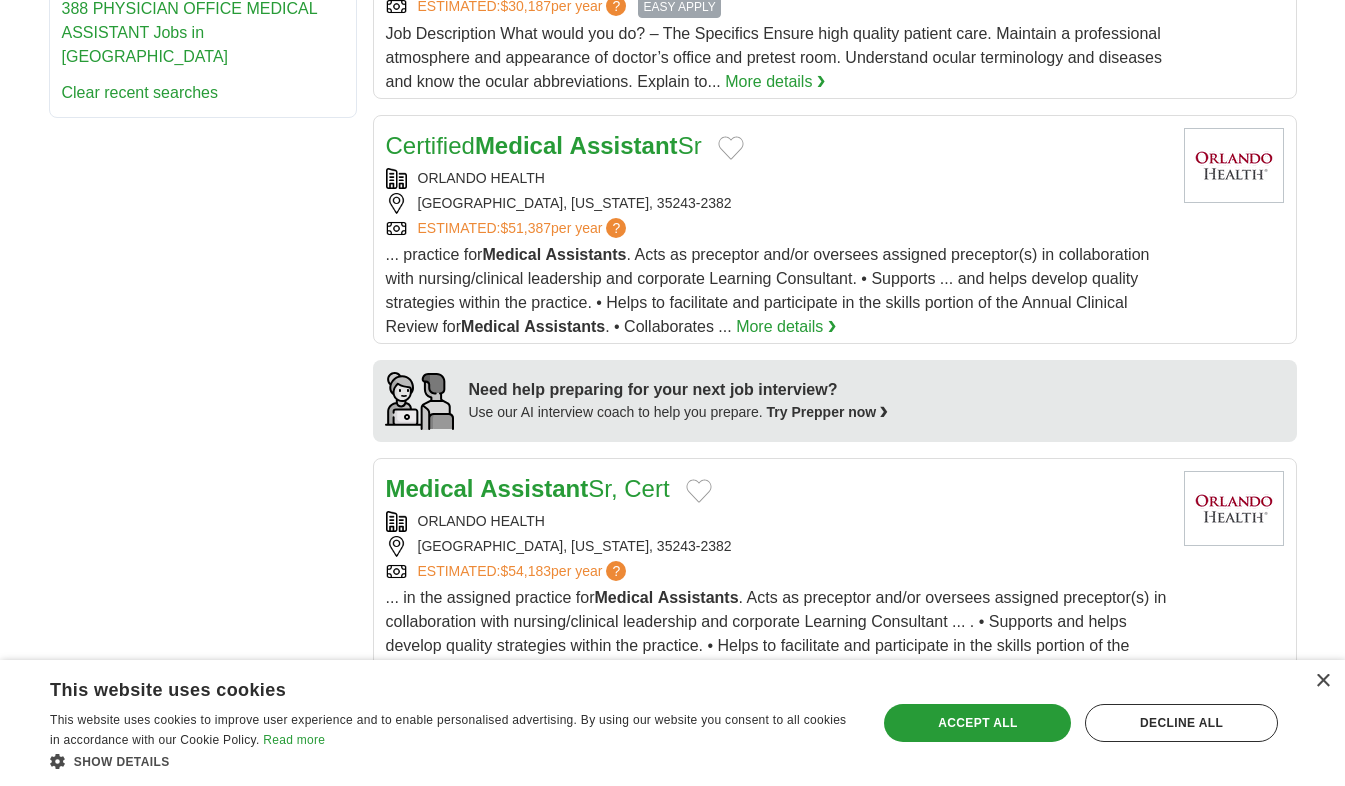 scroll, scrollTop: 1484, scrollLeft: 0, axis: vertical 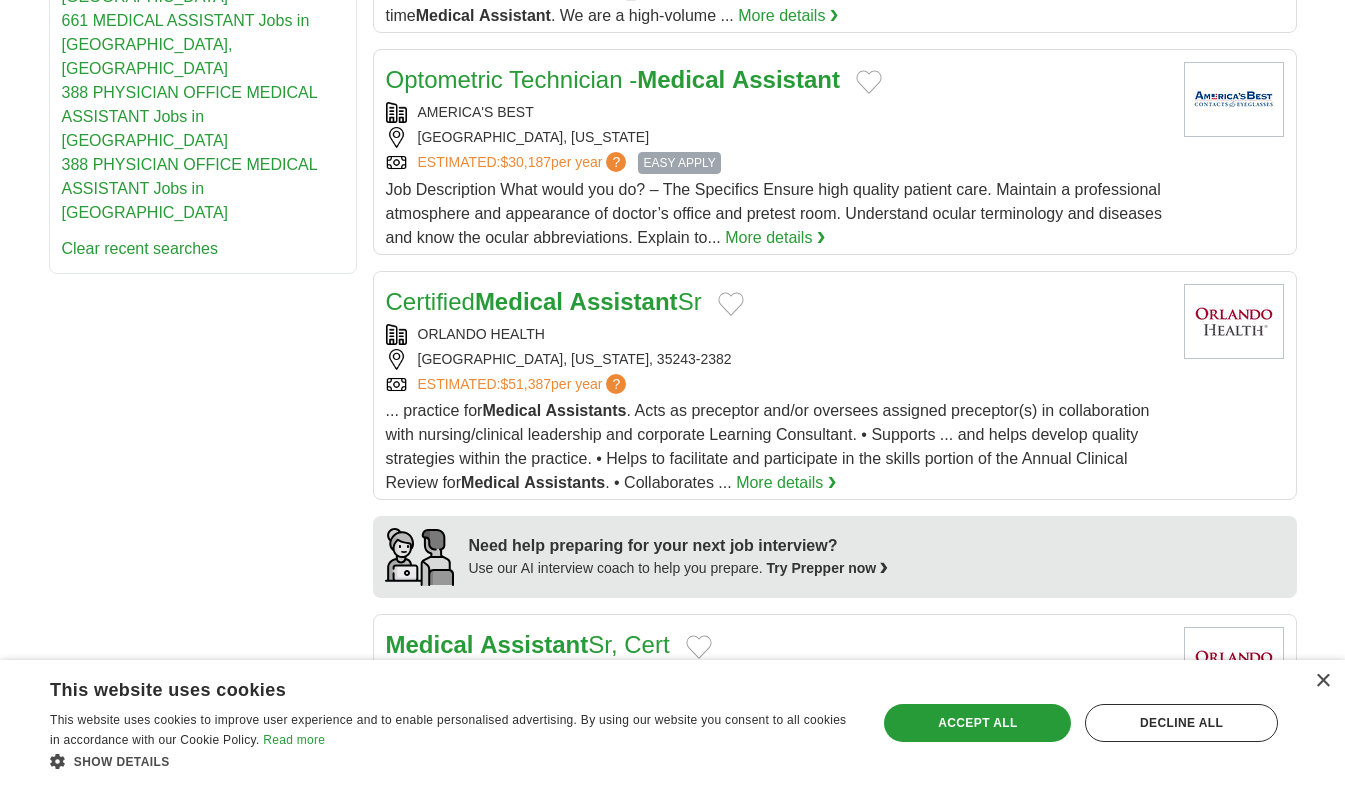 click on "ORLANDO HEALTH" at bounding box center [481, 334] 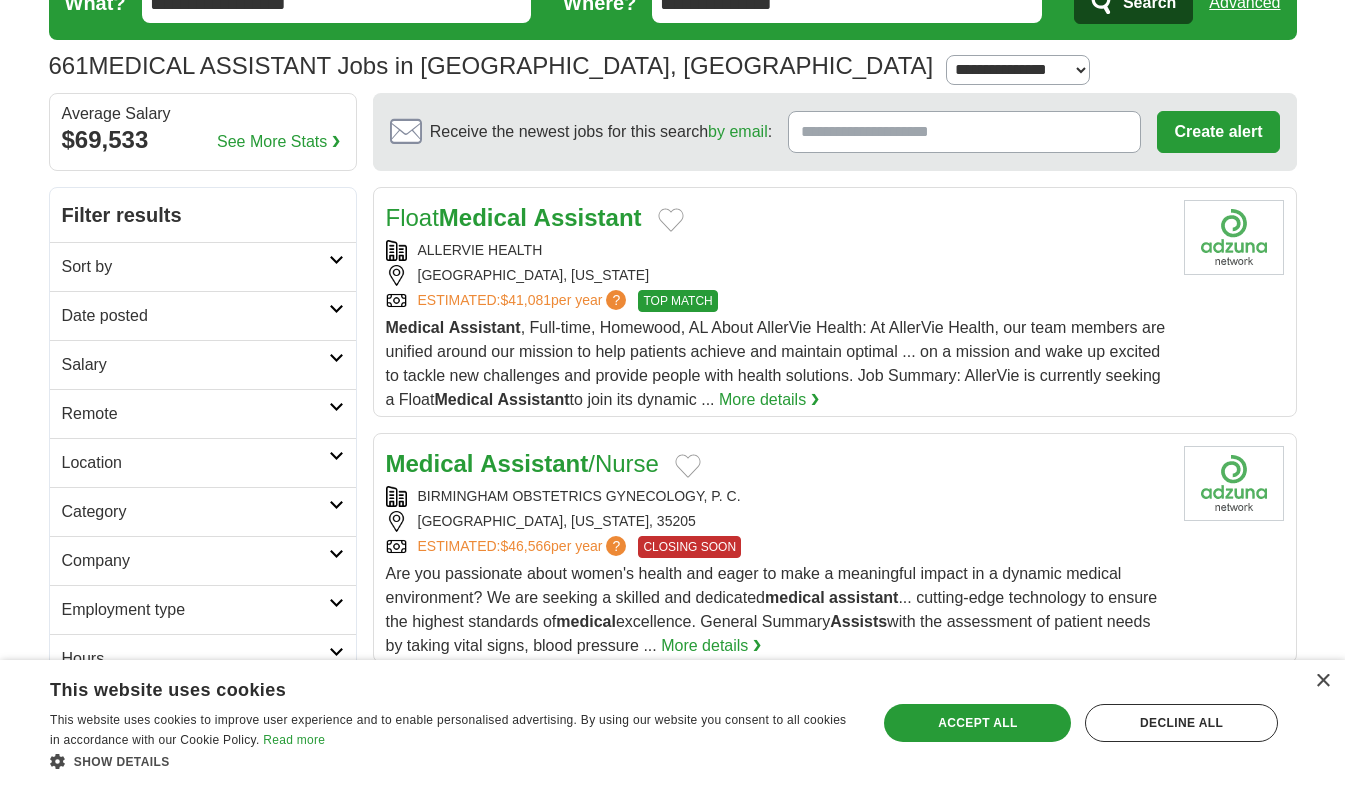 scroll, scrollTop: 0, scrollLeft: 0, axis: both 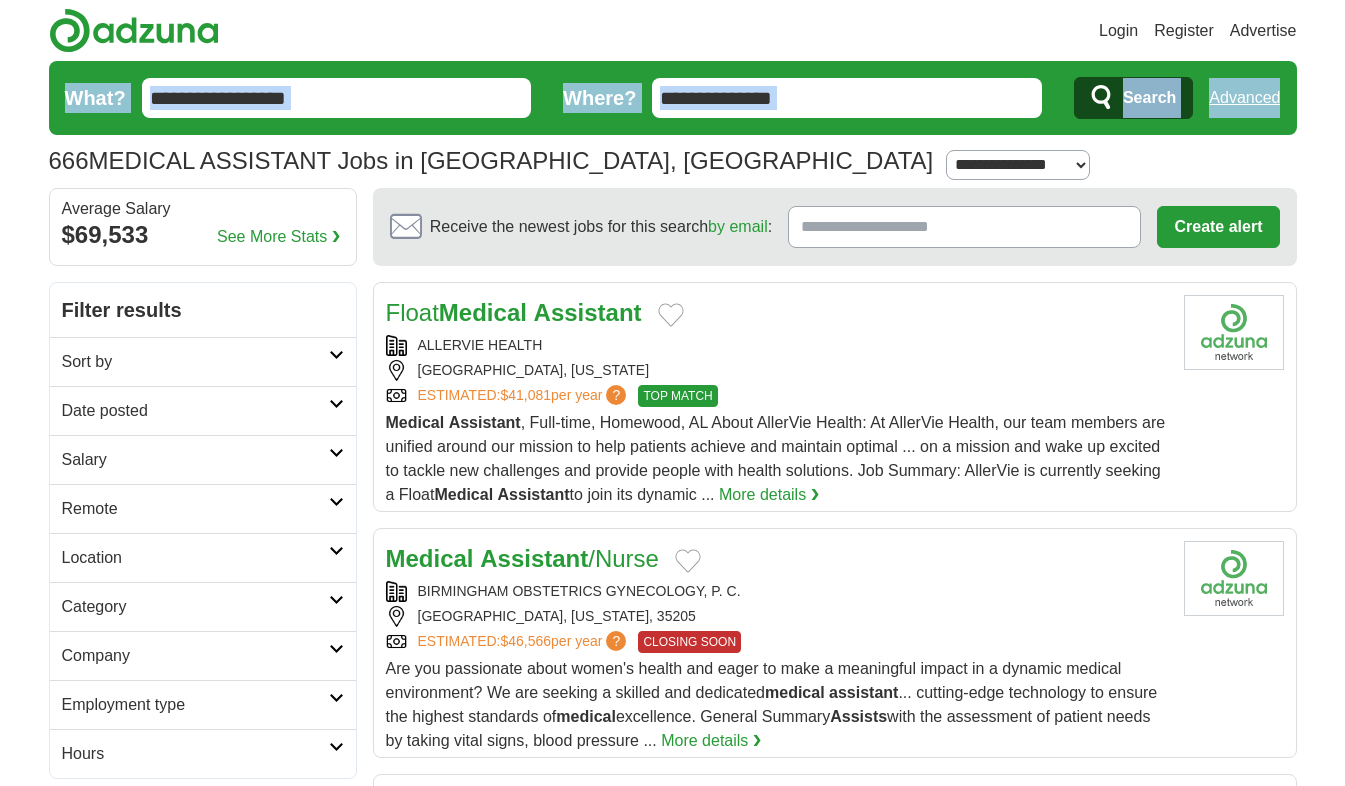 drag, startPoint x: 1344, startPoint y: 50, endPoint x: 1335, endPoint y: 89, distance: 40.024994 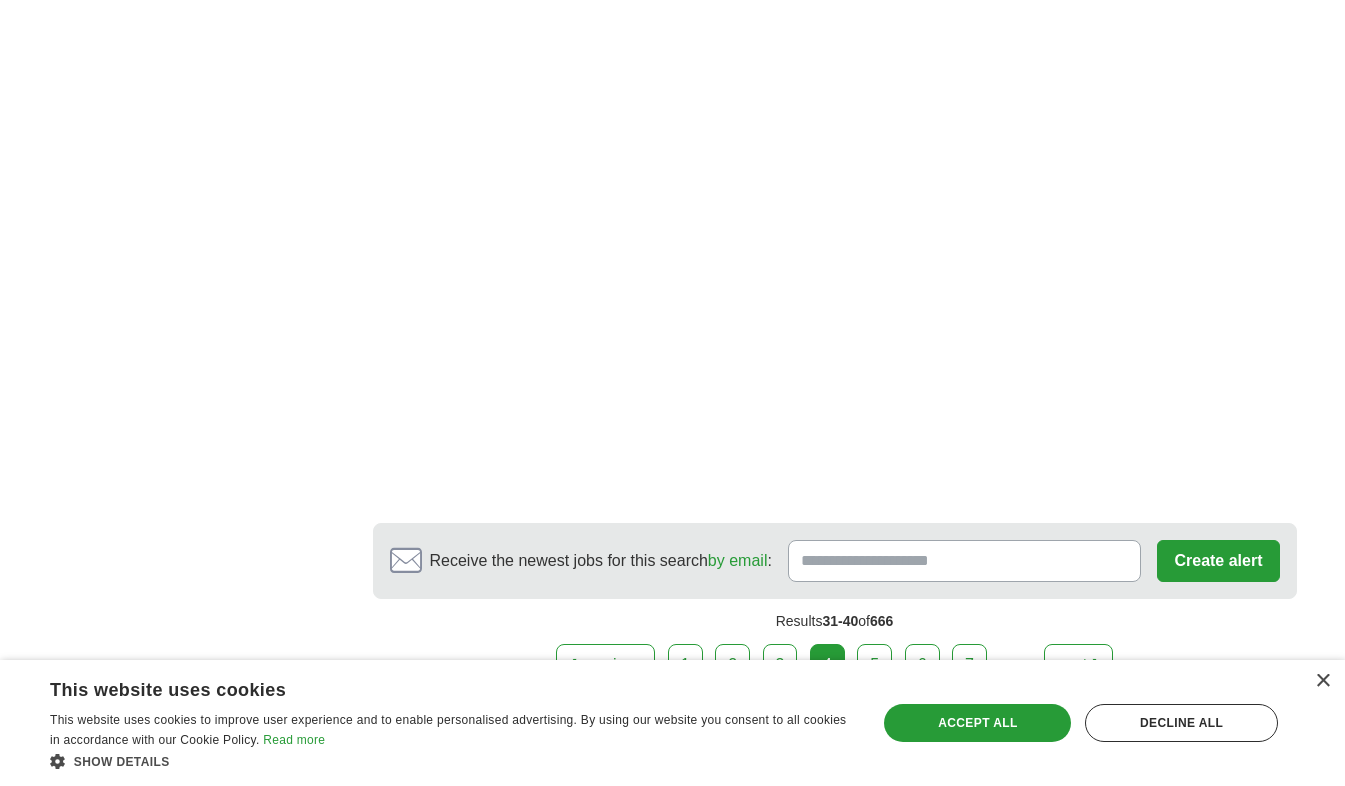 scroll, scrollTop: 3385, scrollLeft: 0, axis: vertical 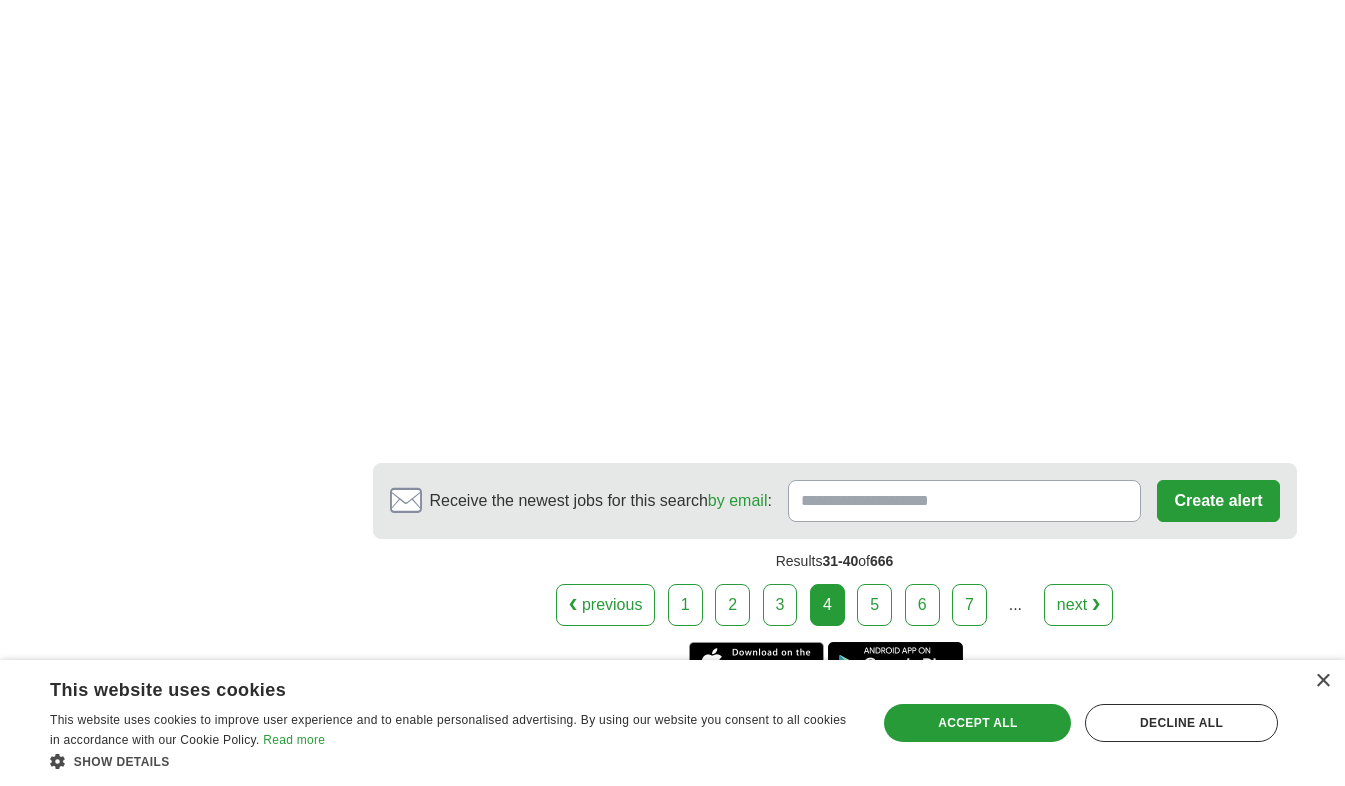 click on "5" at bounding box center [874, 605] 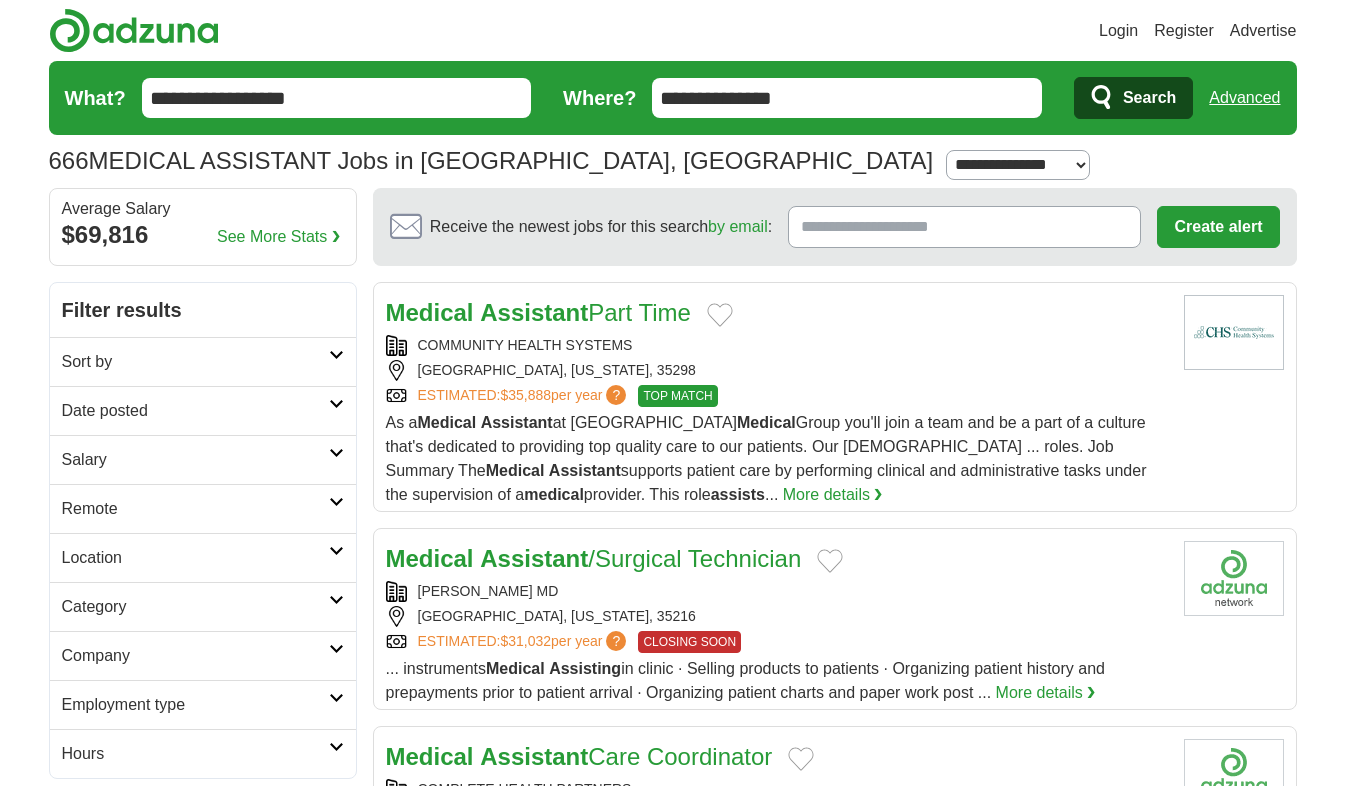 scroll, scrollTop: 0, scrollLeft: 0, axis: both 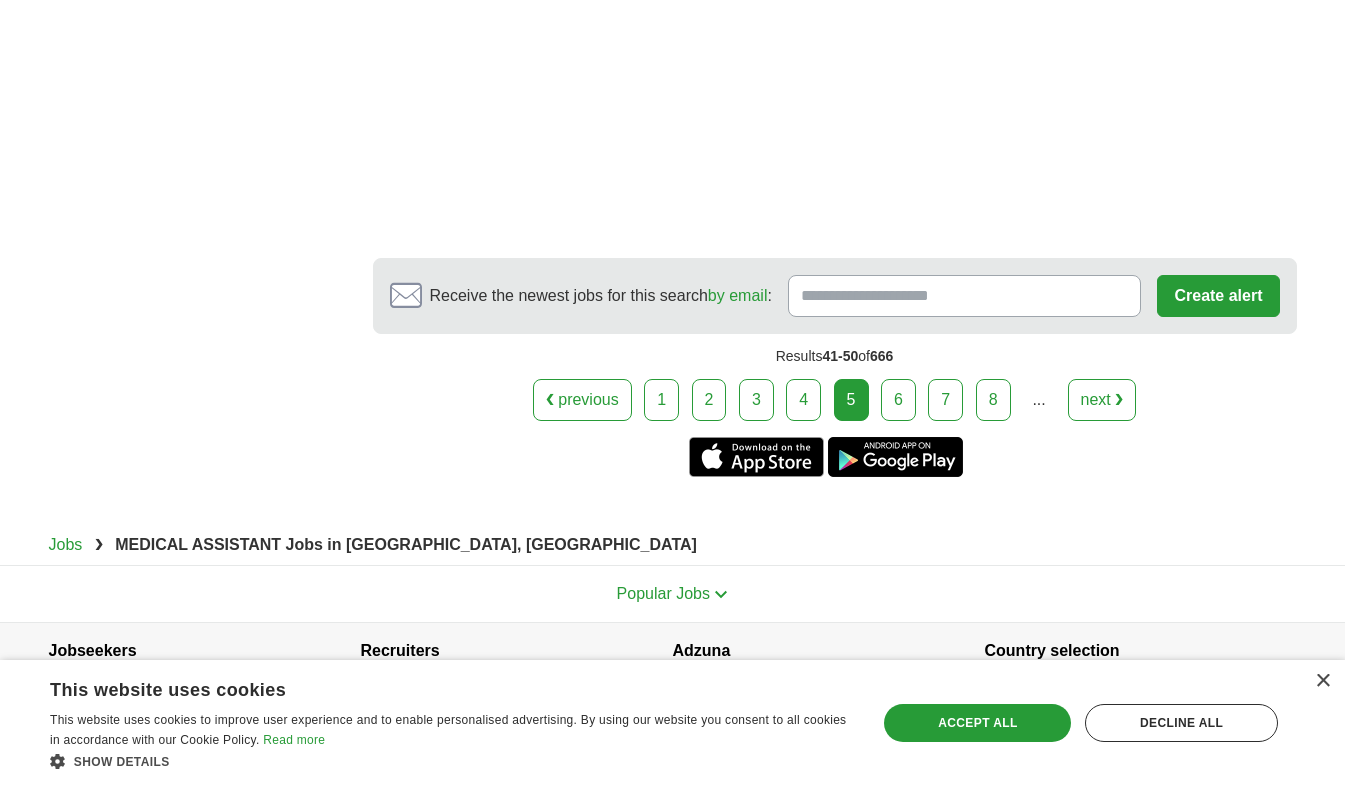 click on "6" at bounding box center [898, 400] 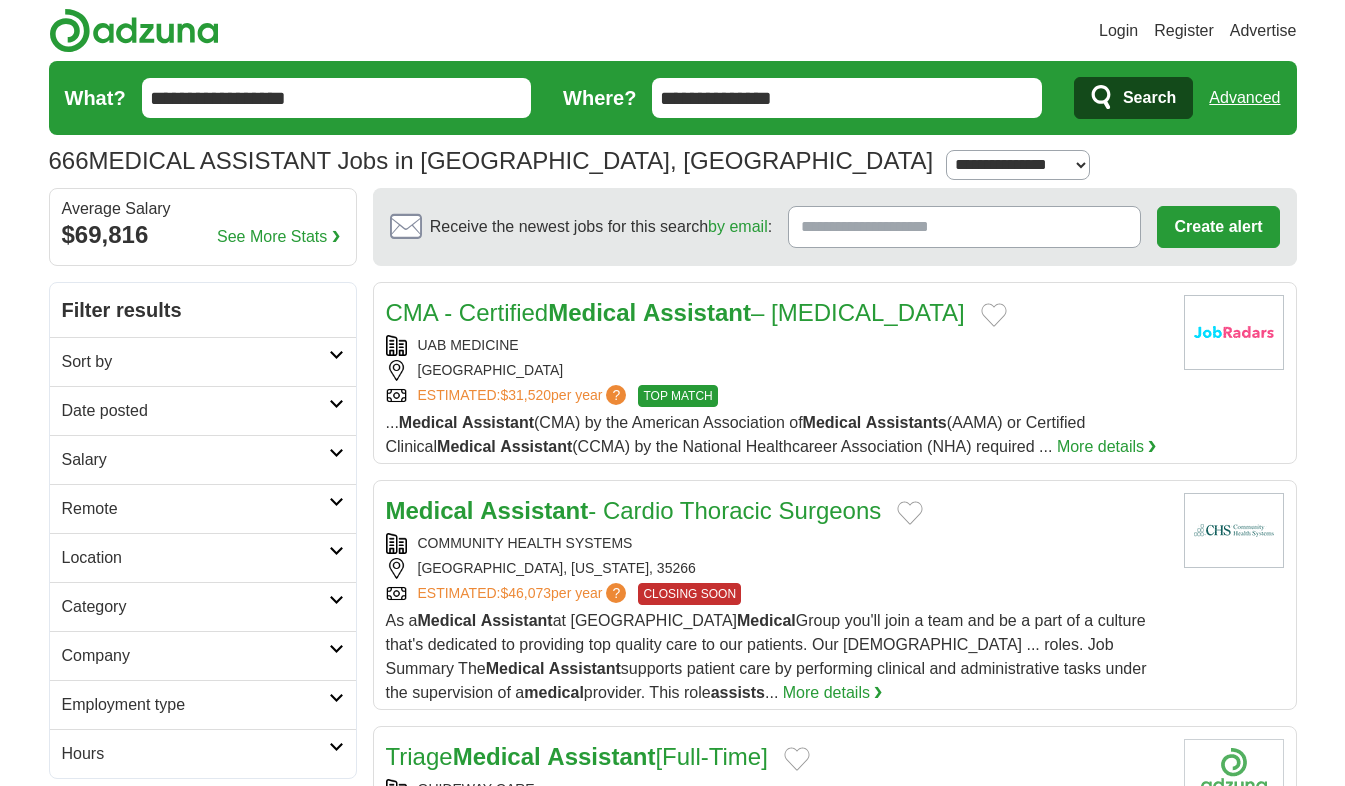 scroll, scrollTop: 0, scrollLeft: 0, axis: both 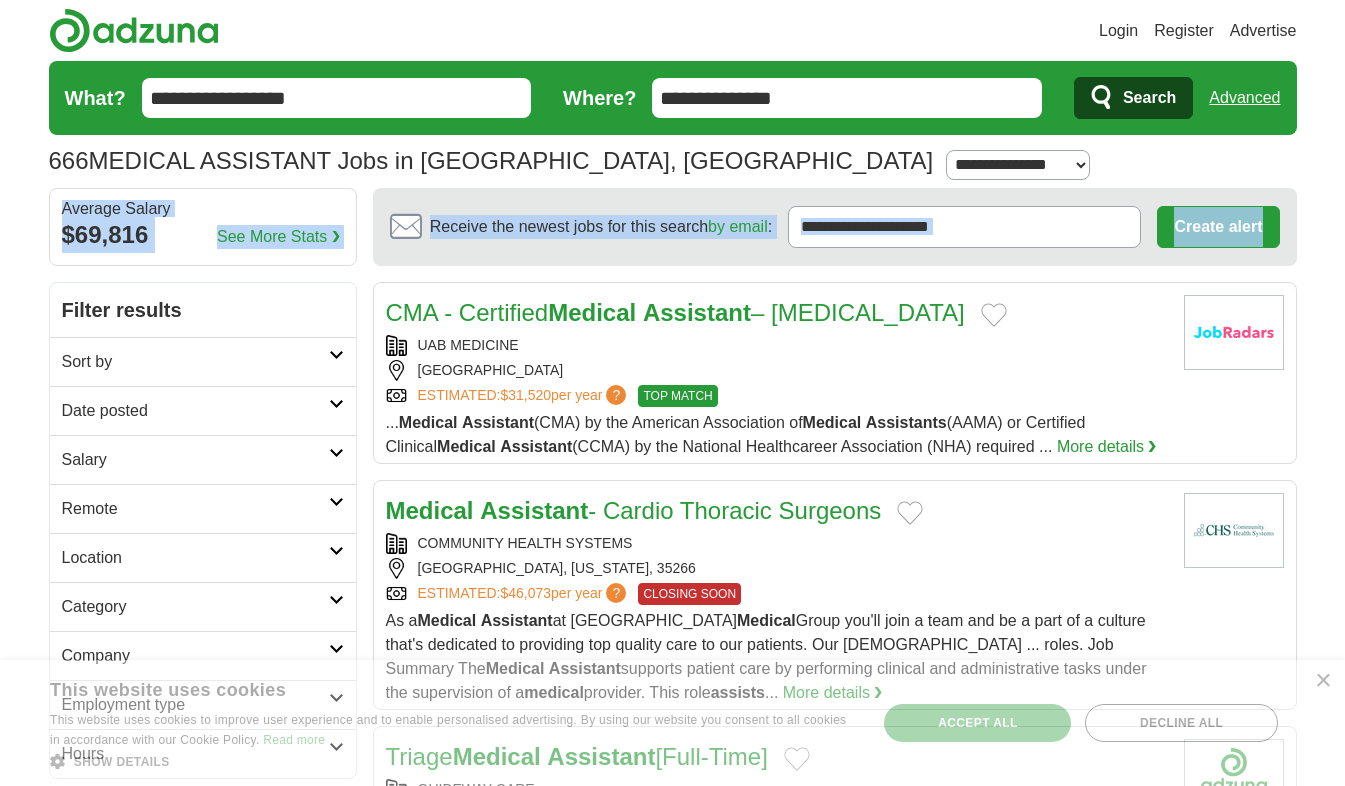 drag, startPoint x: 1328, startPoint y: 146, endPoint x: 1329, endPoint y: 190, distance: 44.011364 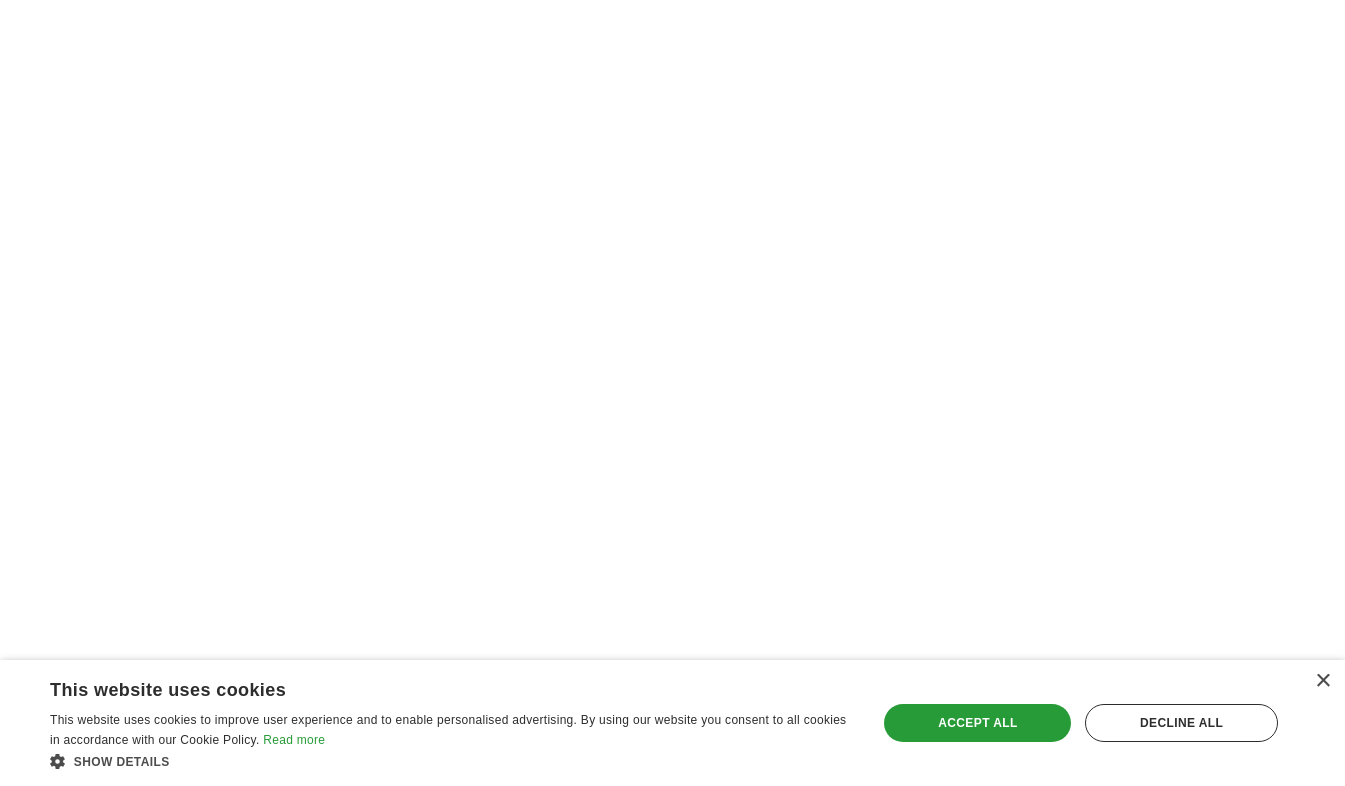 scroll, scrollTop: 3381, scrollLeft: 0, axis: vertical 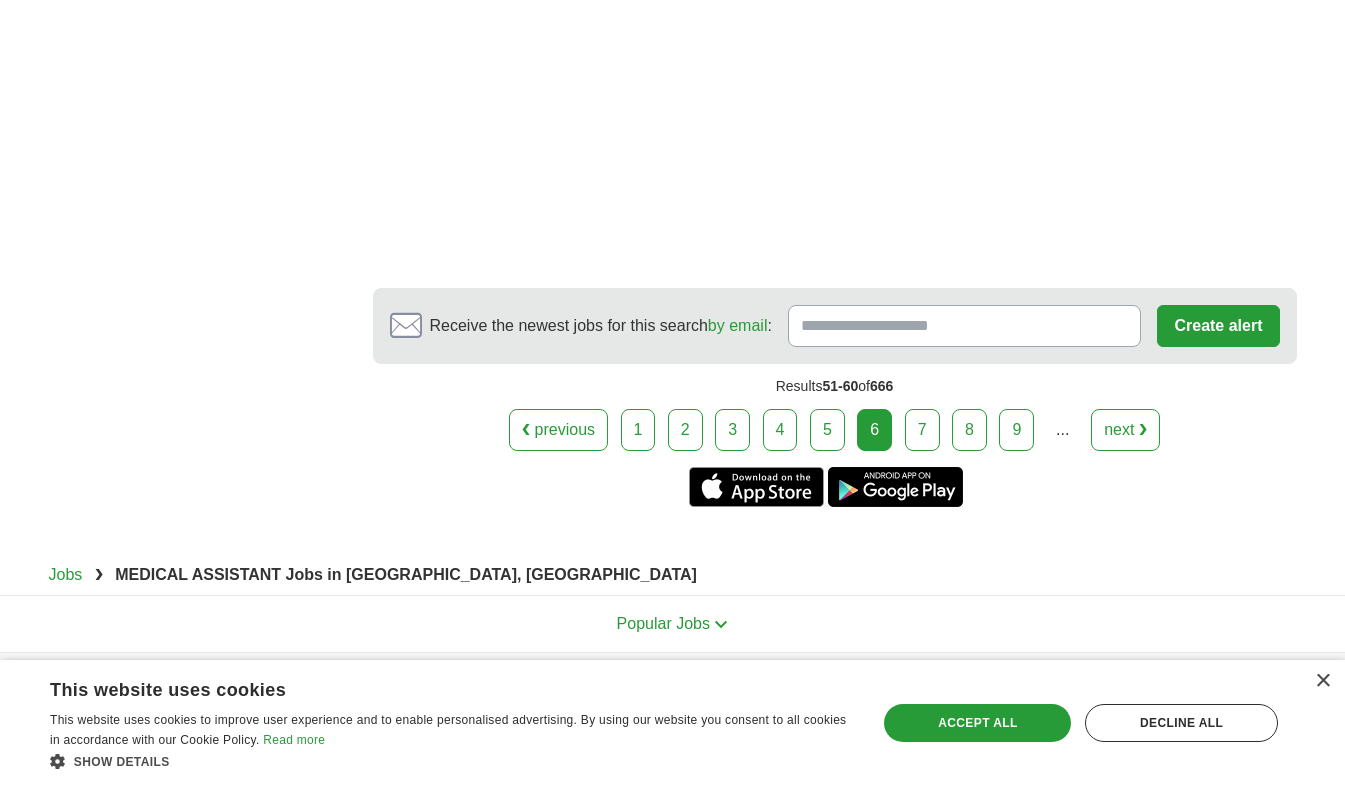 click on "7" at bounding box center (922, 430) 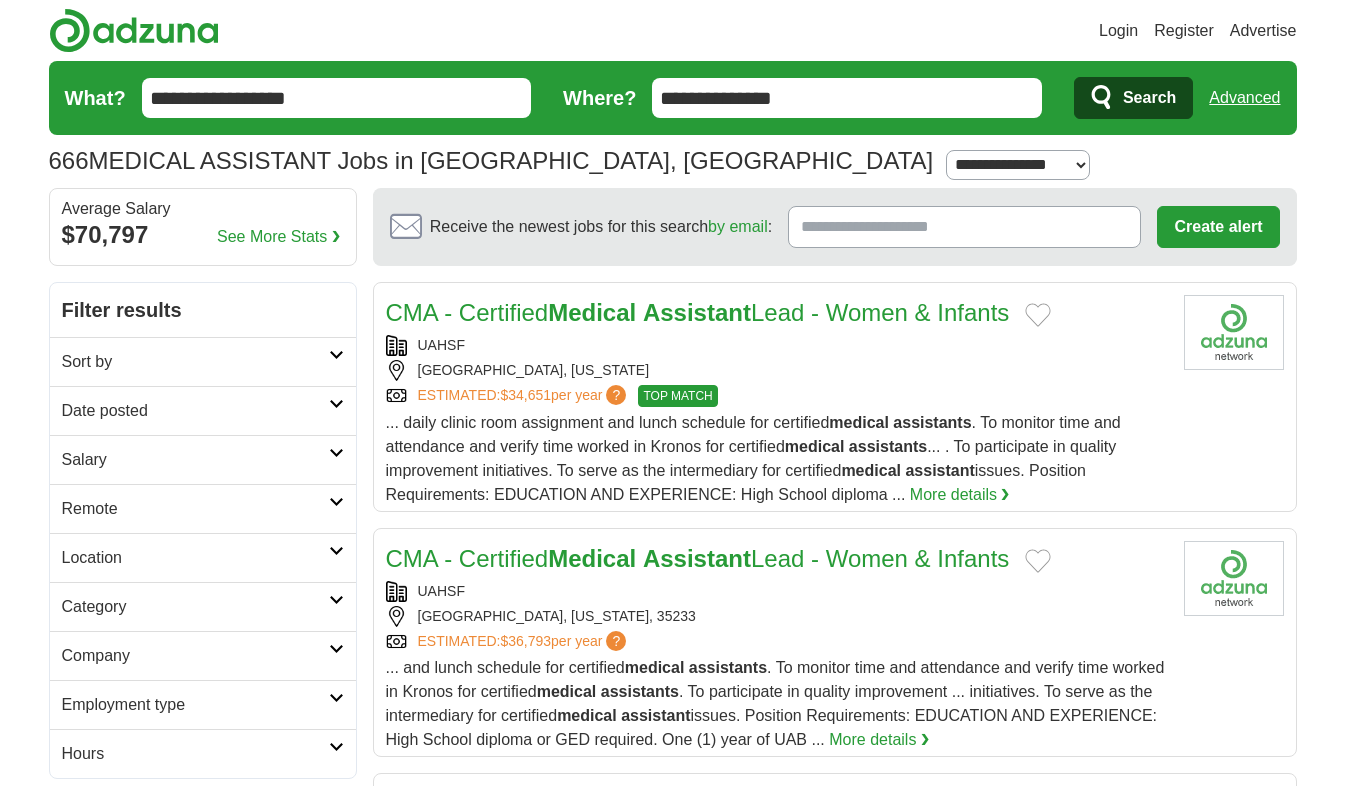 scroll, scrollTop: 0, scrollLeft: 0, axis: both 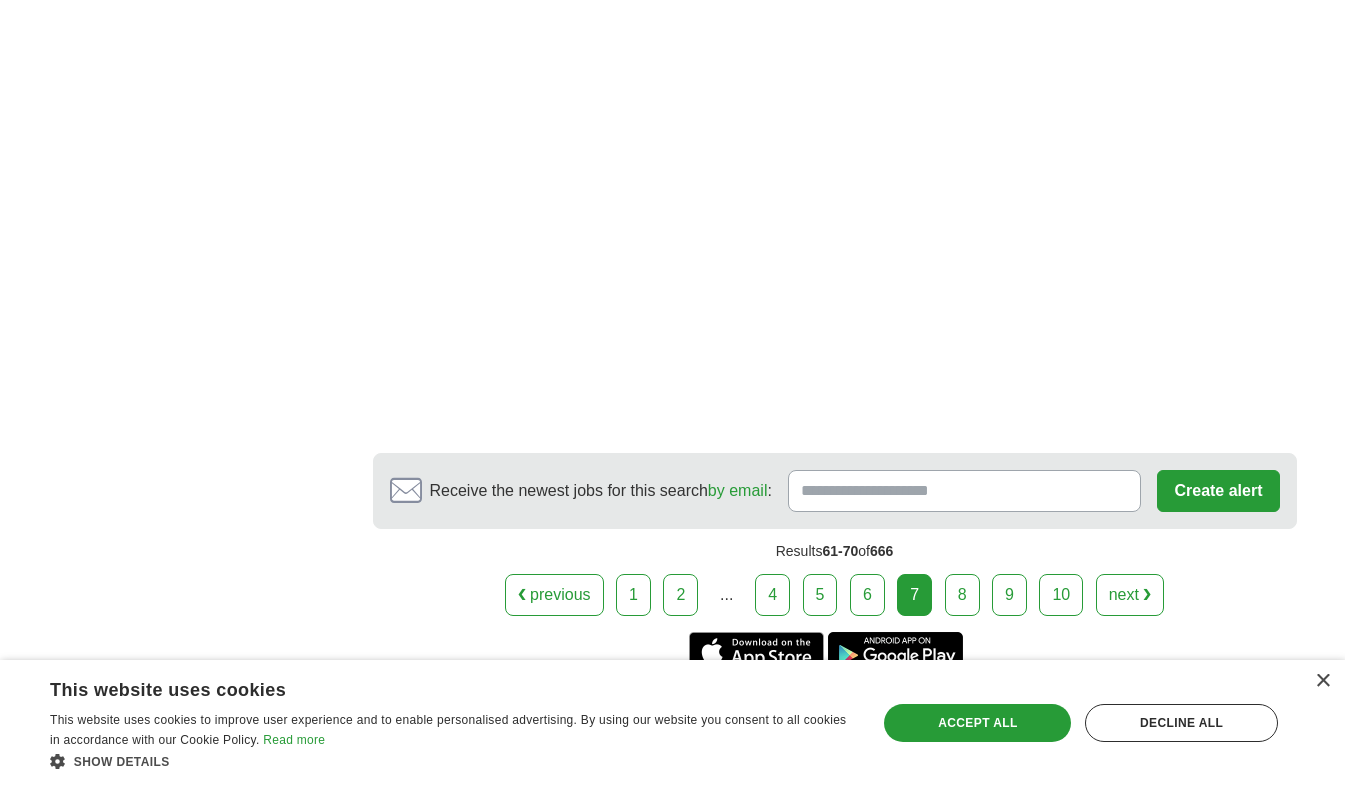 click on "8" at bounding box center (962, 595) 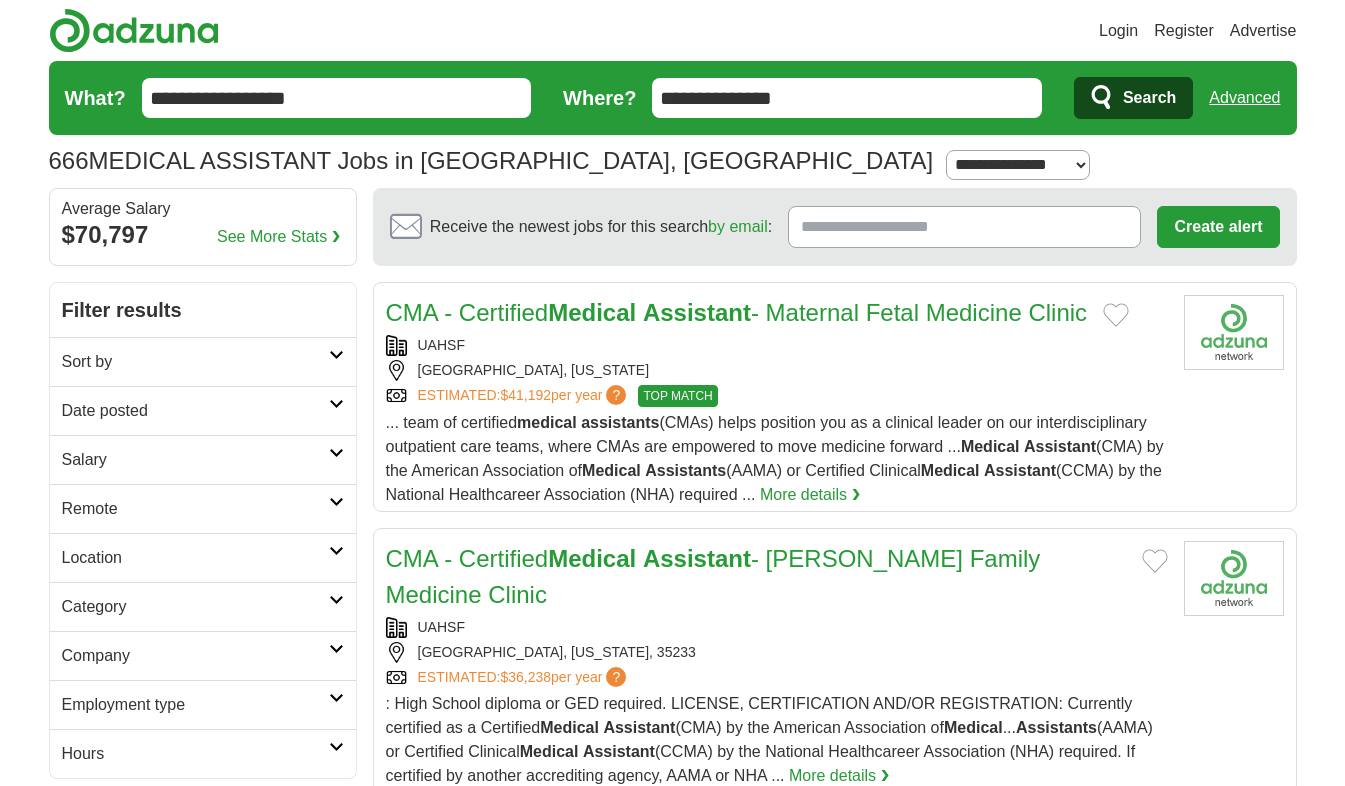 scroll, scrollTop: 0, scrollLeft: 0, axis: both 